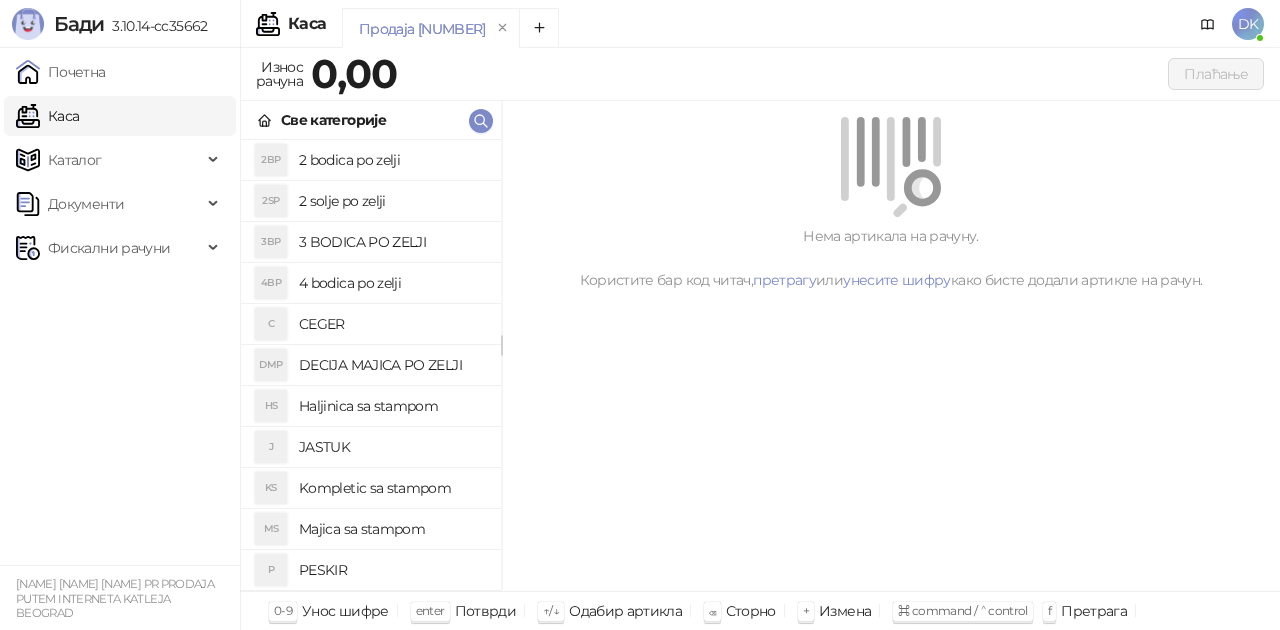 click on "2 bodica po zelji" at bounding box center [392, 160] 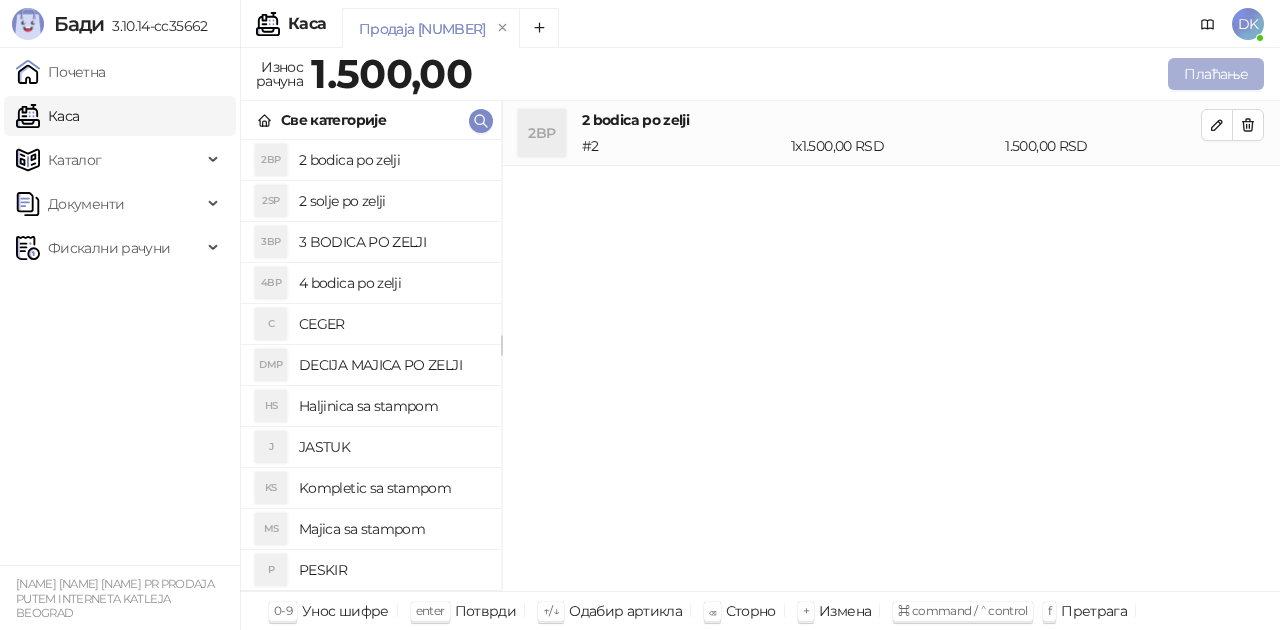 click on "Плаћање" at bounding box center [1216, 74] 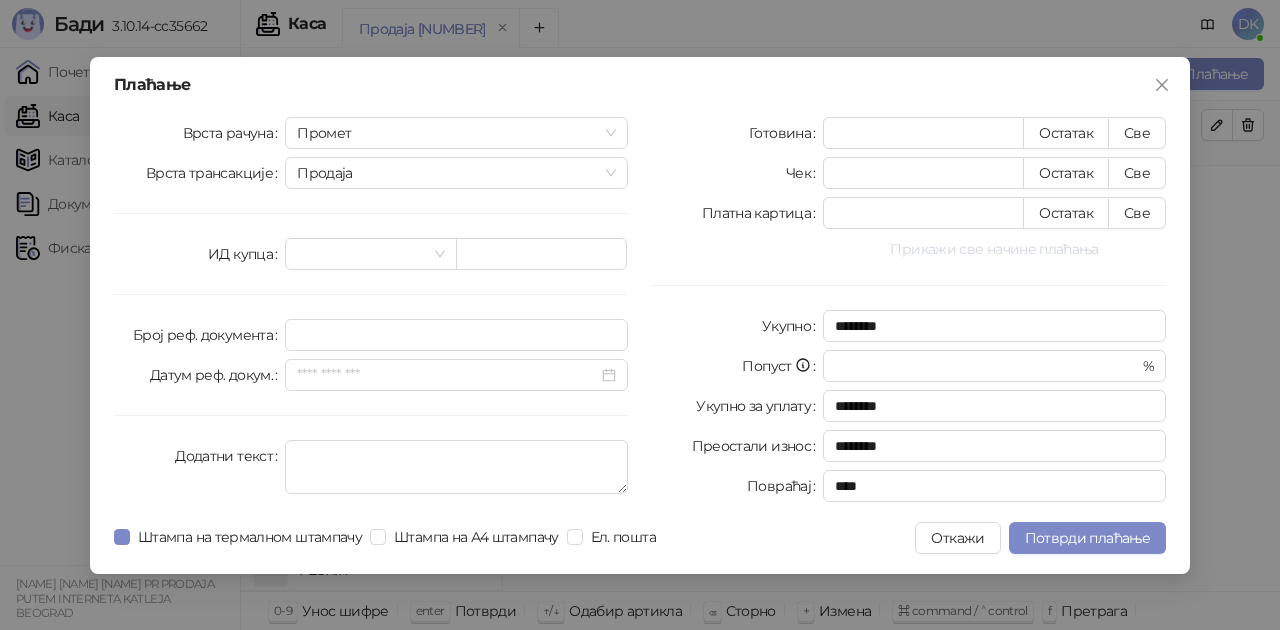click on "Прикажи све начине плаћања" at bounding box center [994, 249] 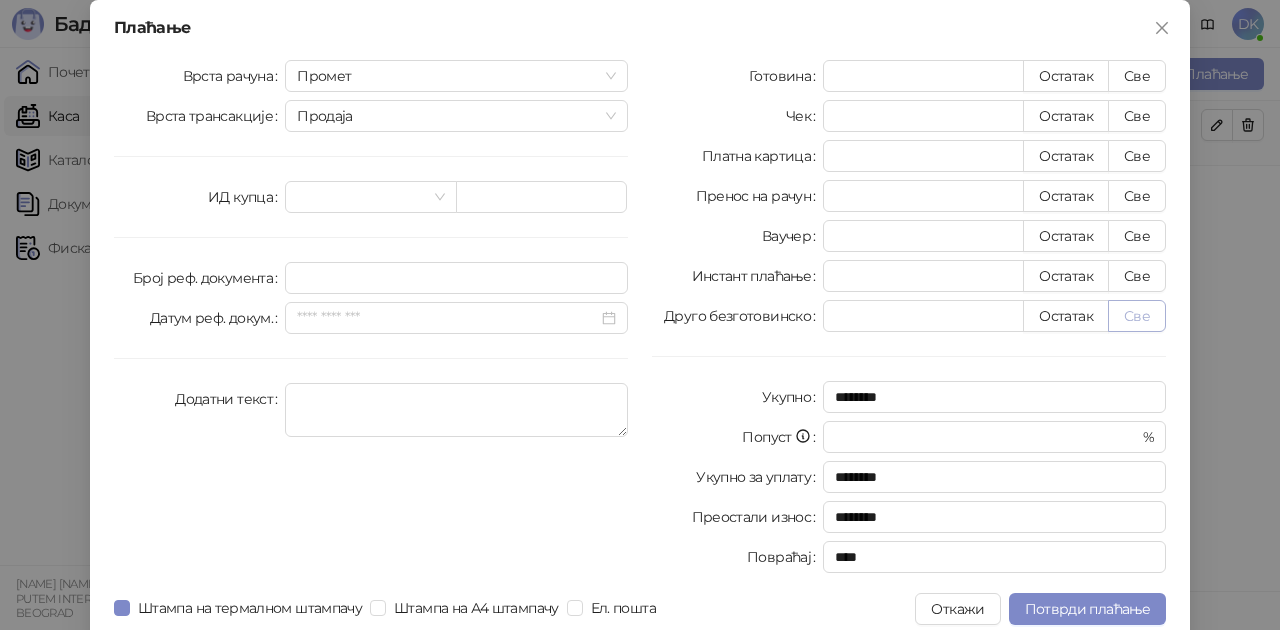 click on "Све" at bounding box center (1137, 316) 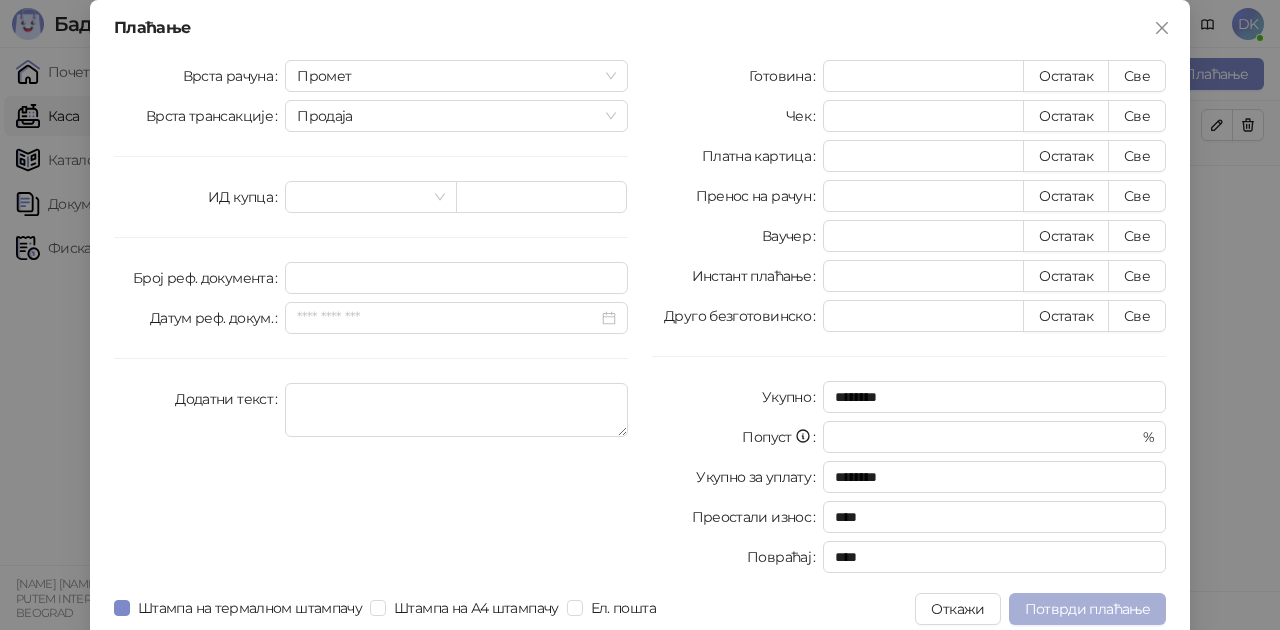 click on "Потврди плаћање" at bounding box center (1087, 609) 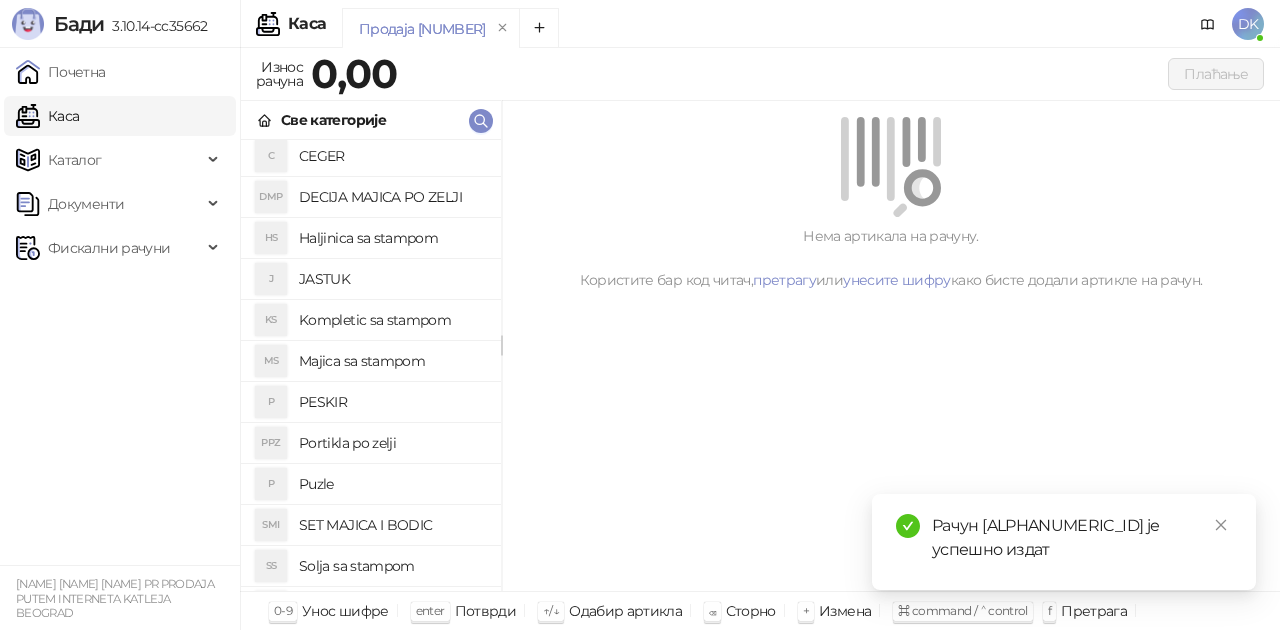 scroll, scrollTop: 200, scrollLeft: 0, axis: vertical 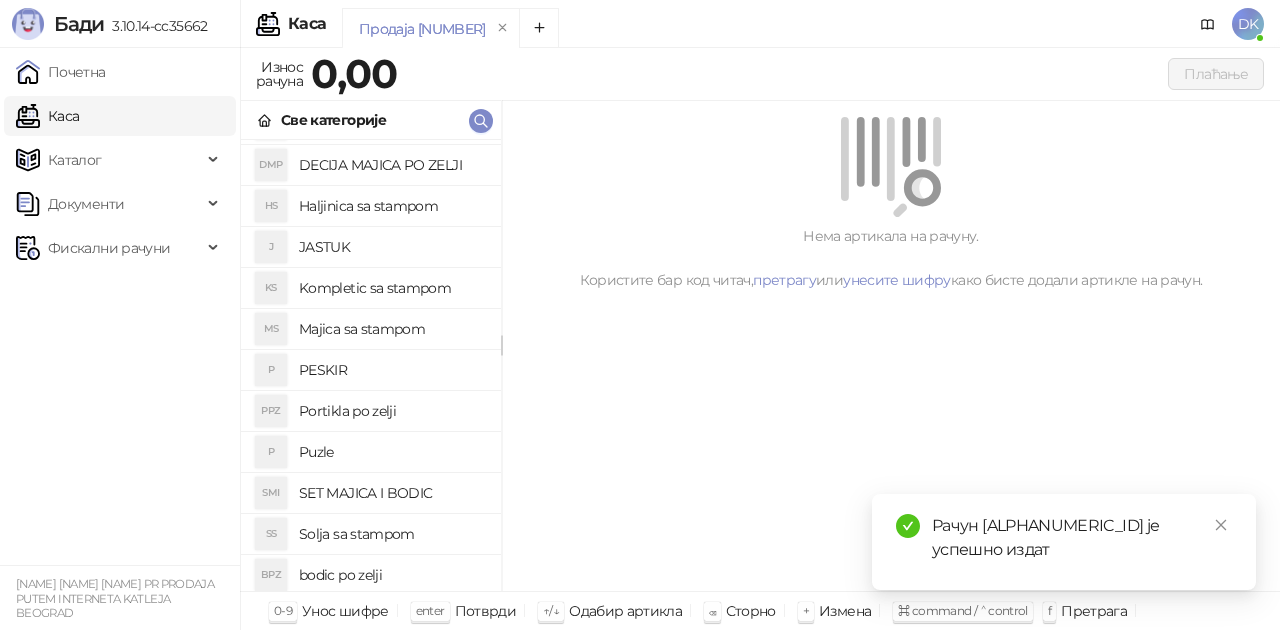 click on "Majica sa stampom" at bounding box center [392, 329] 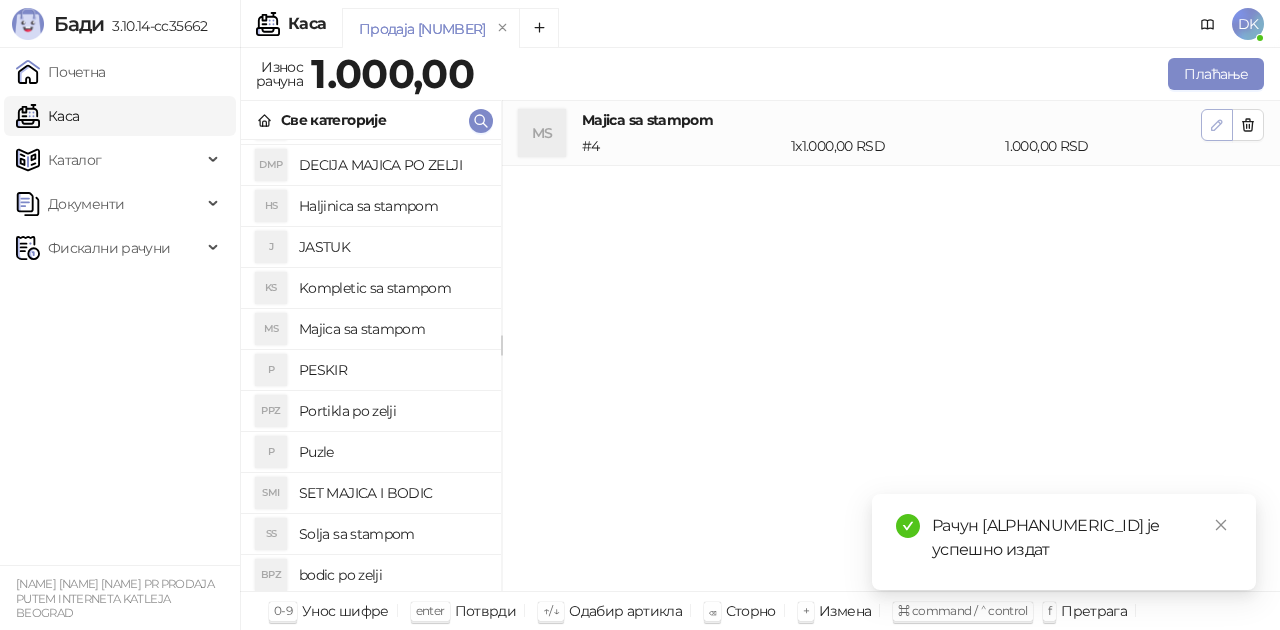 click 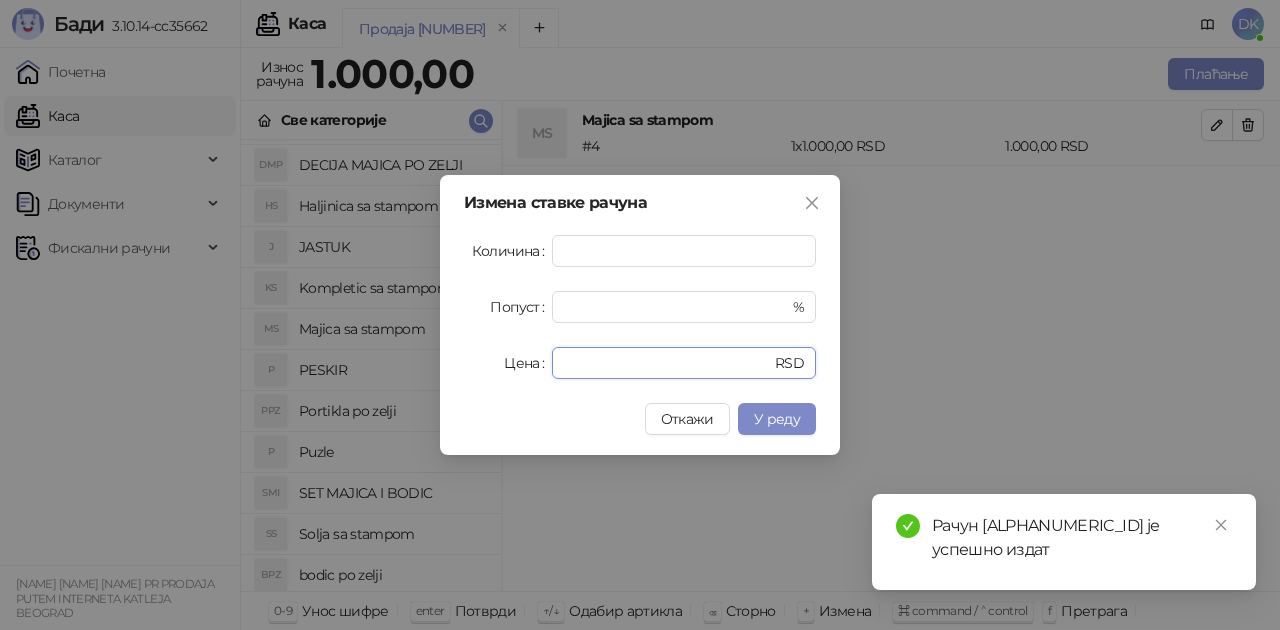 drag, startPoint x: 545, startPoint y: 354, endPoint x: 434, endPoint y: 336, distance: 112.44999 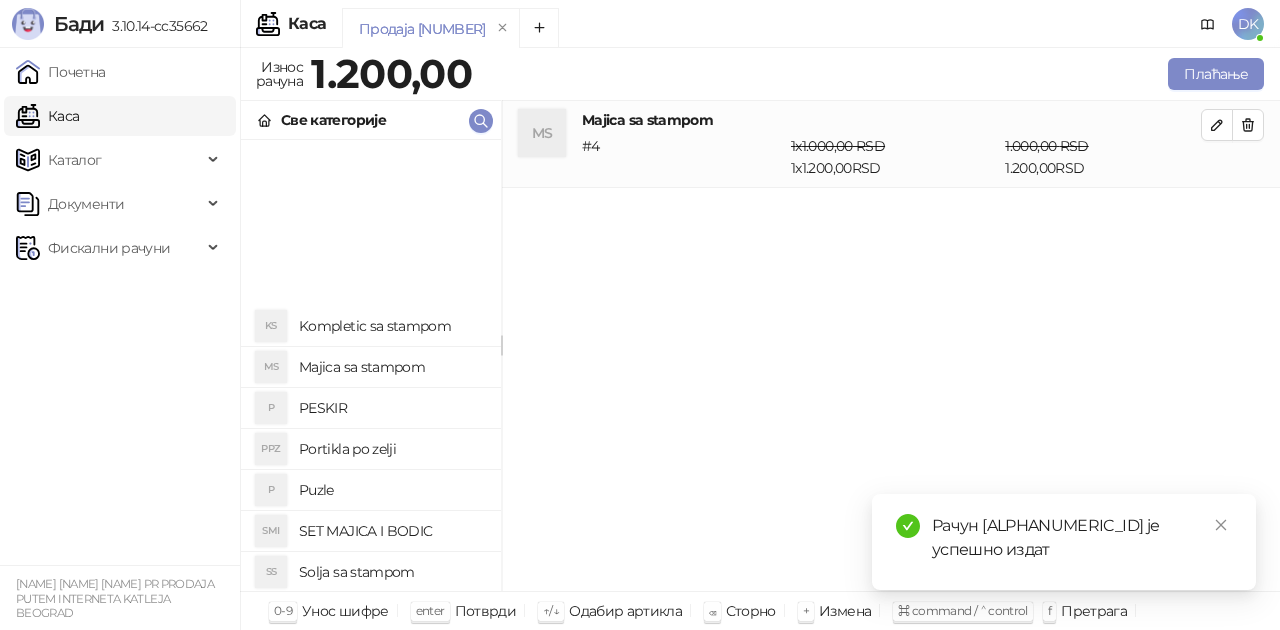 scroll, scrollTop: 100, scrollLeft: 0, axis: vertical 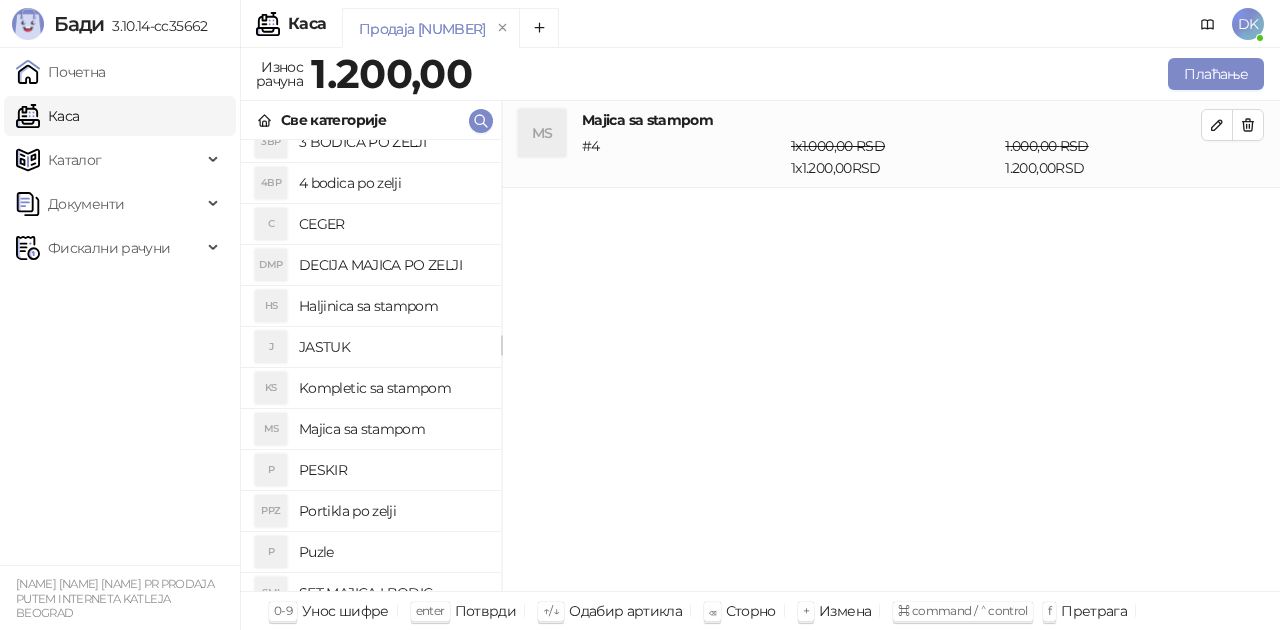 click on "DECIJA MAJICA PO ZELJI" at bounding box center [392, 265] 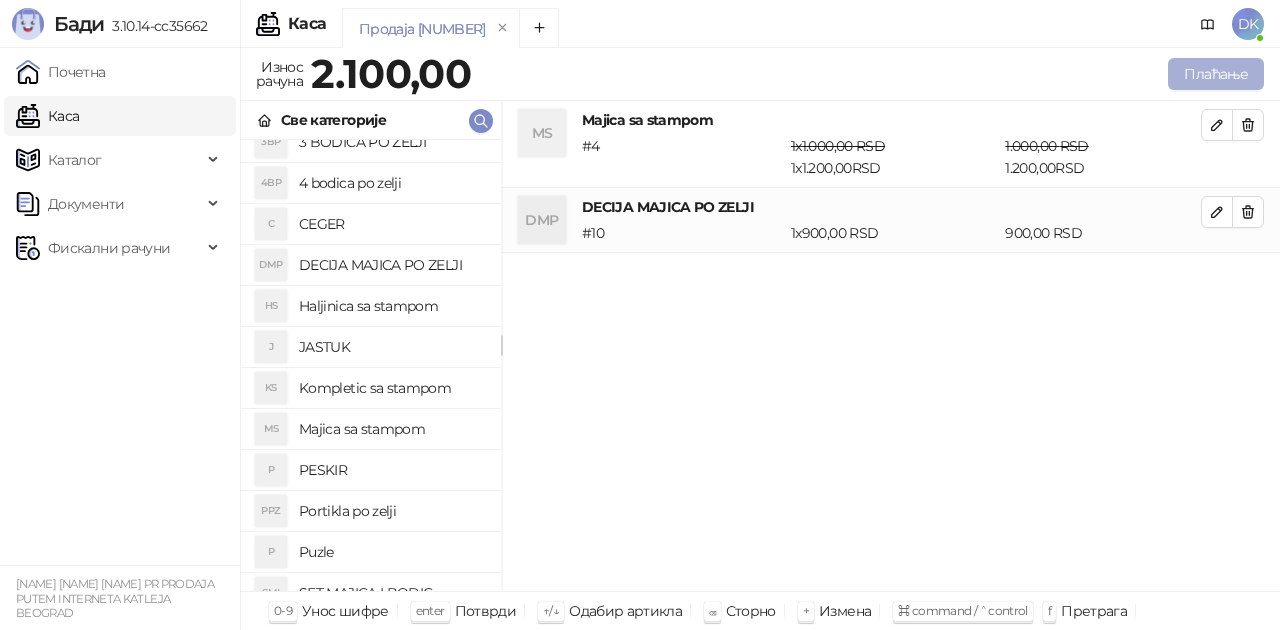 click on "Плаћање" at bounding box center (1216, 74) 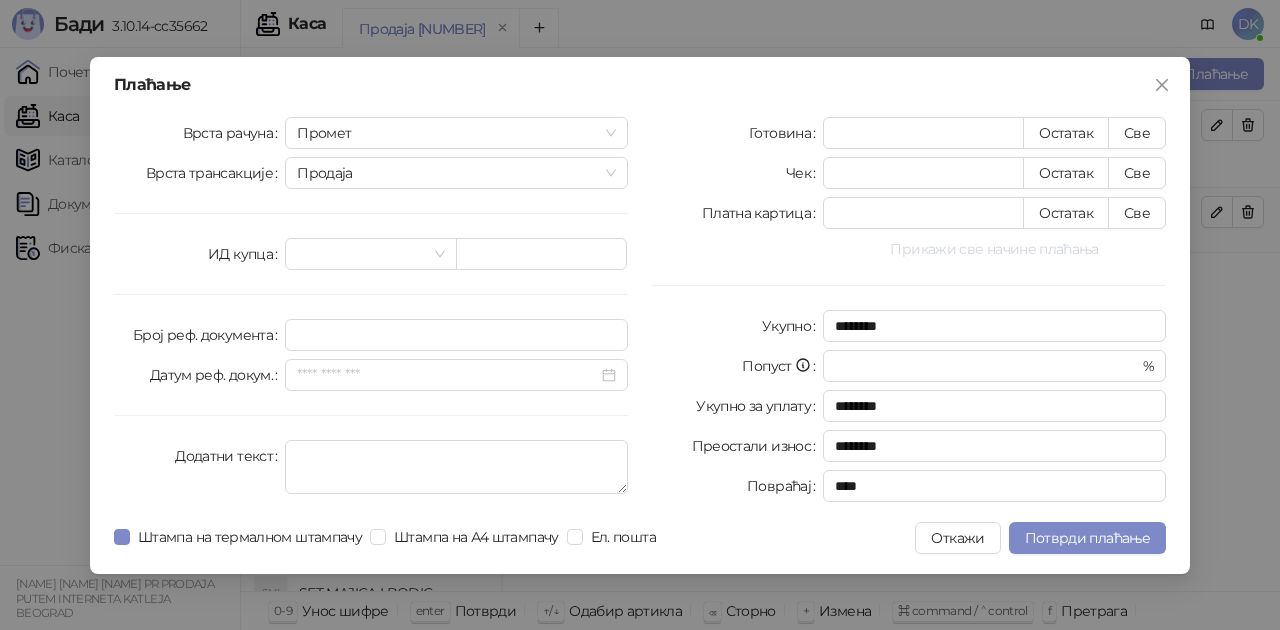 click on "Прикажи све начине плаћања" at bounding box center [994, 249] 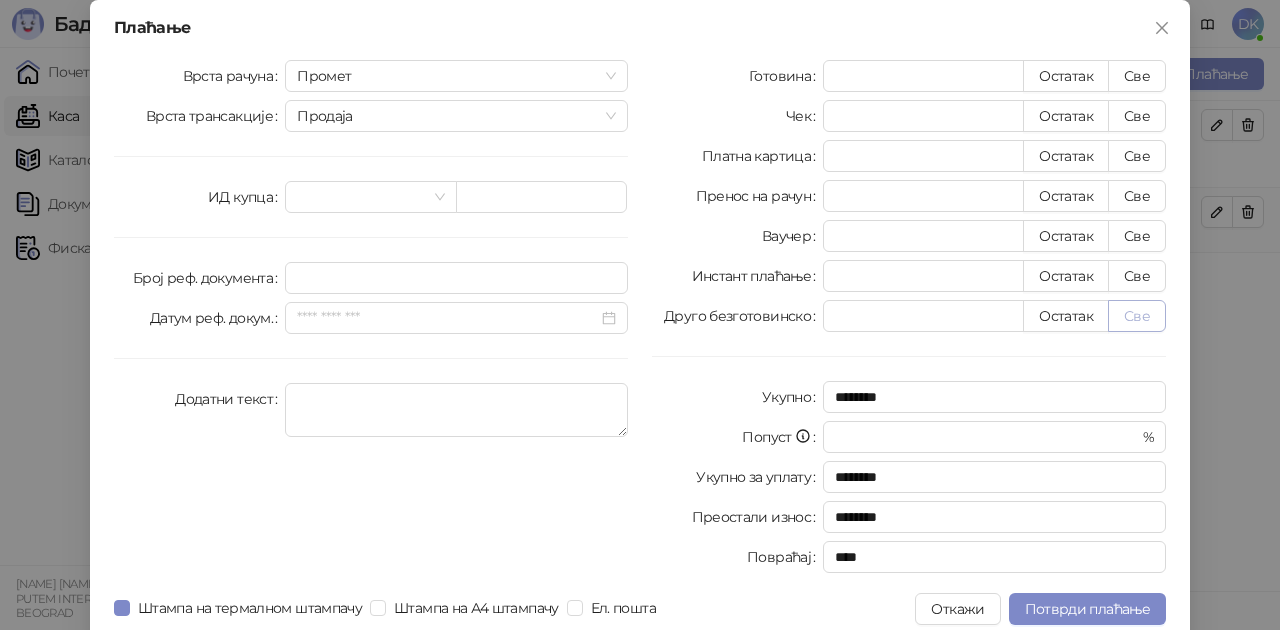 click on "Све" at bounding box center (1137, 316) 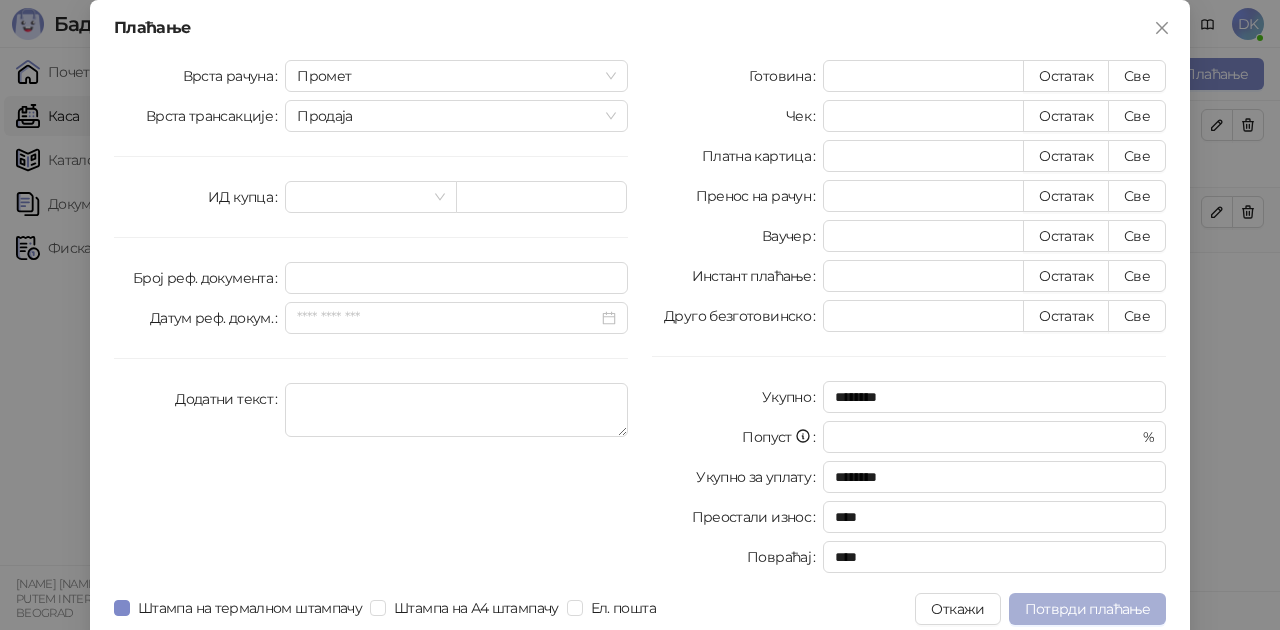 click on "Потврди плаћање" at bounding box center (1087, 609) 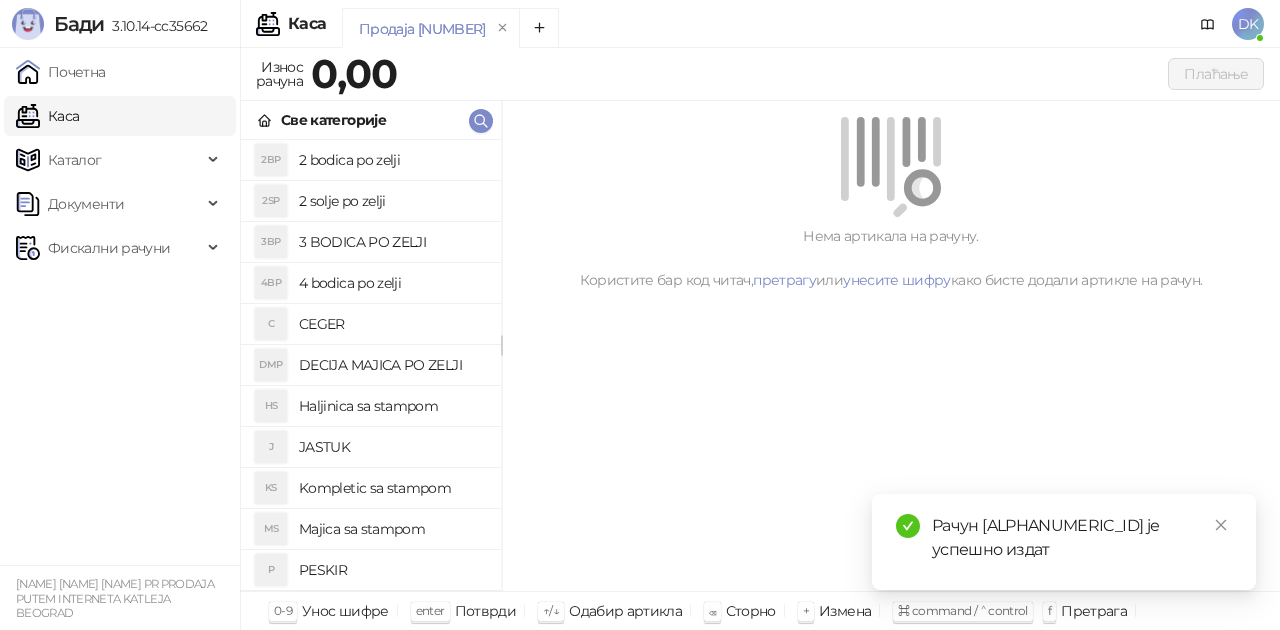 click on "2 bodica po zelji" at bounding box center (392, 160) 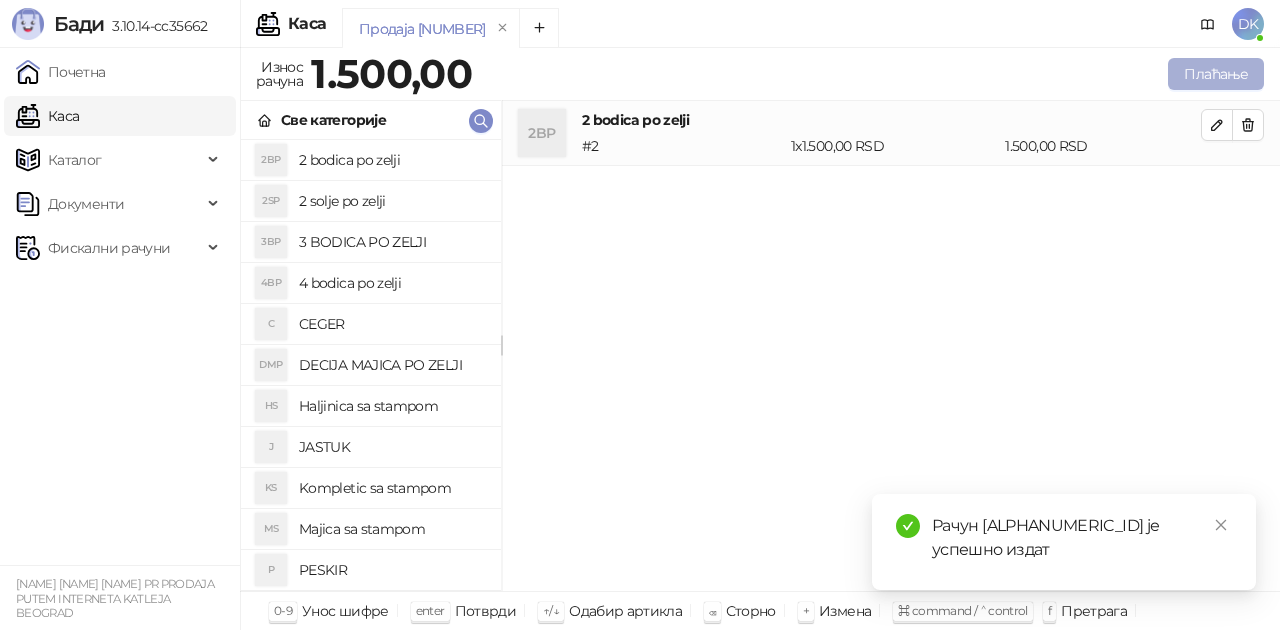 click on "Плаћање" at bounding box center (1216, 74) 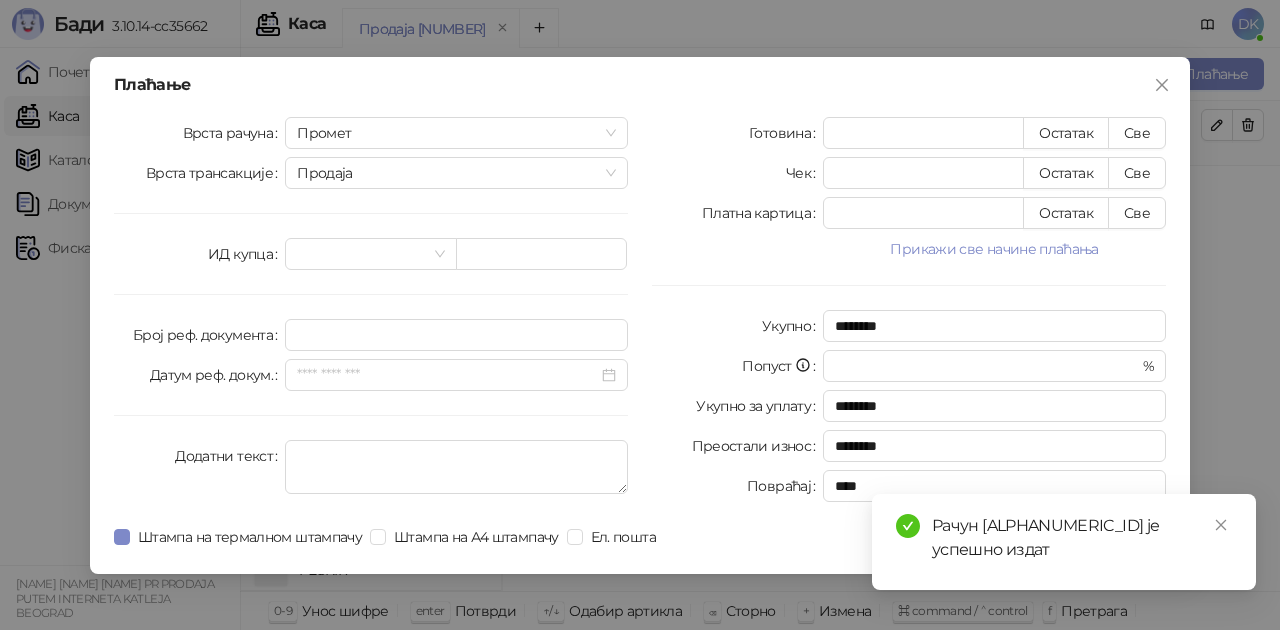 click on "Прикажи све начине плаћања" at bounding box center [994, 249] 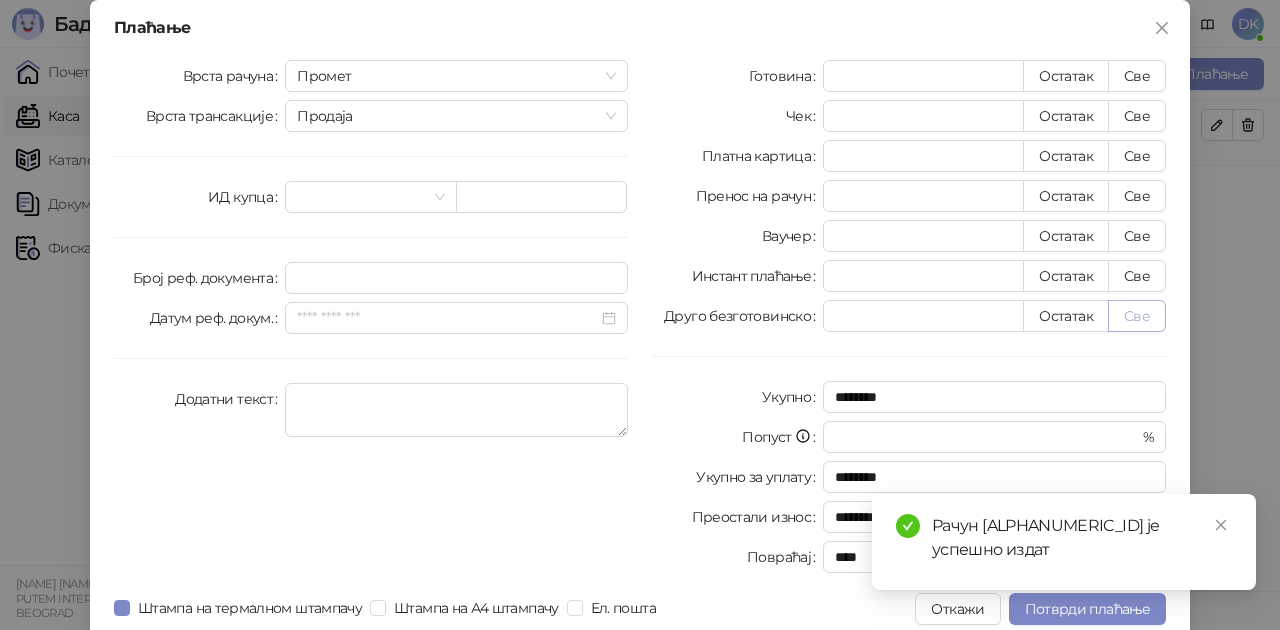 click on "Све" at bounding box center (1137, 316) 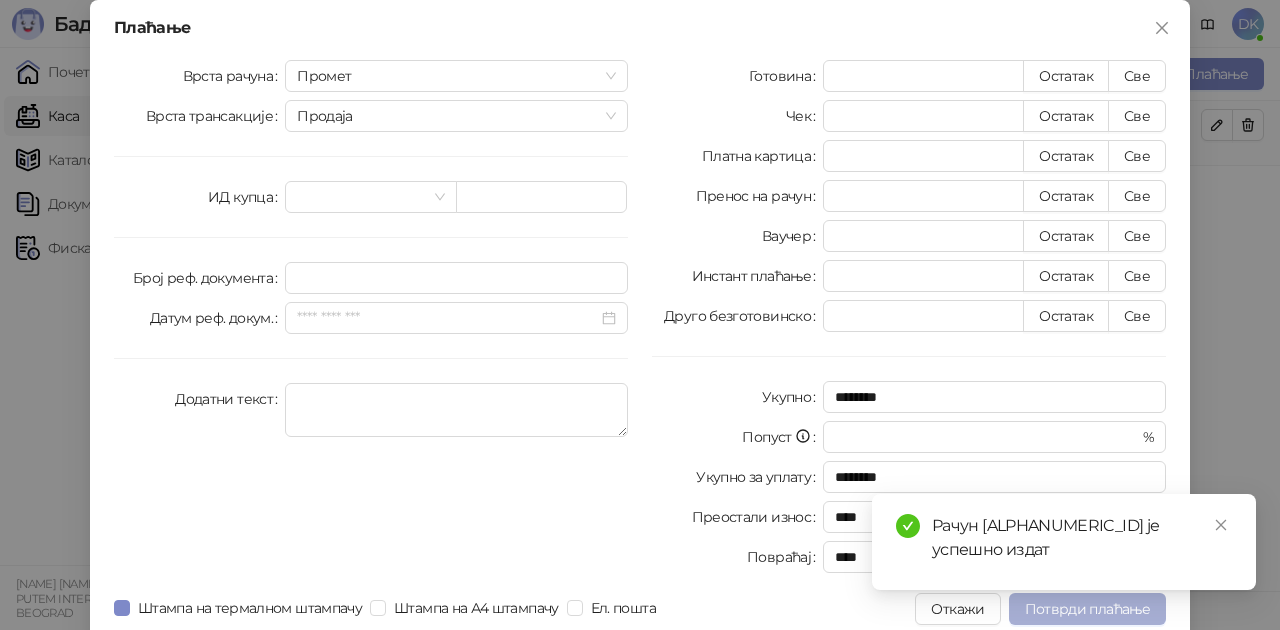 click on "Потврди плаћање" at bounding box center (1087, 609) 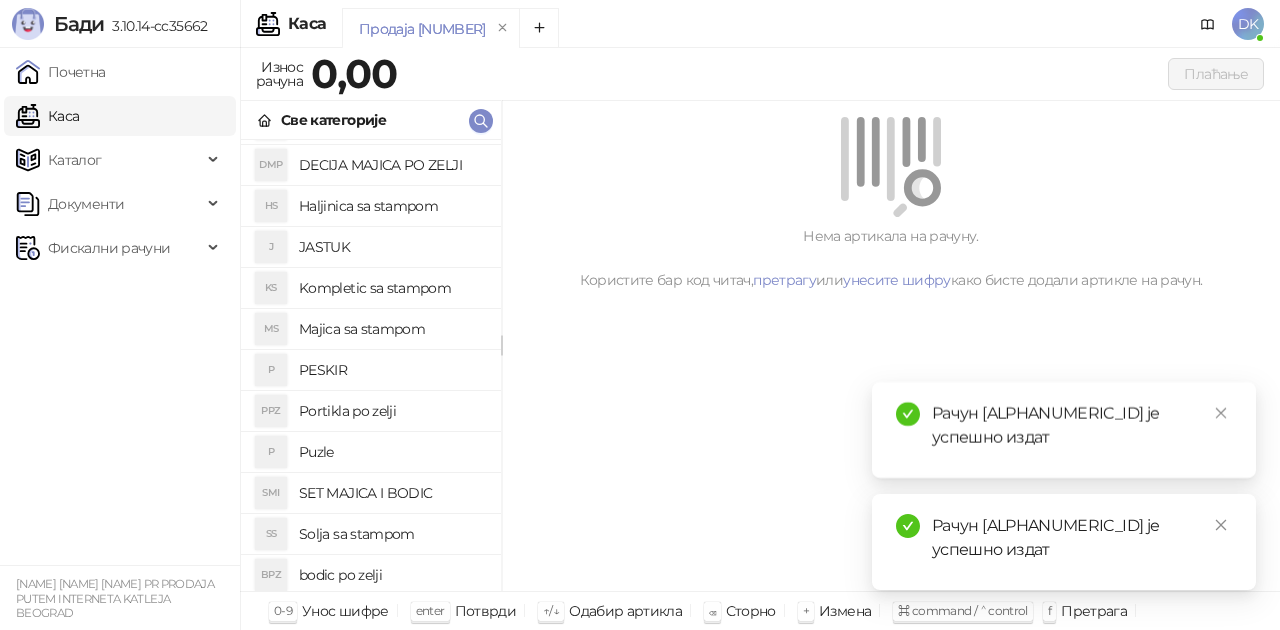 scroll, scrollTop: 300, scrollLeft: 0, axis: vertical 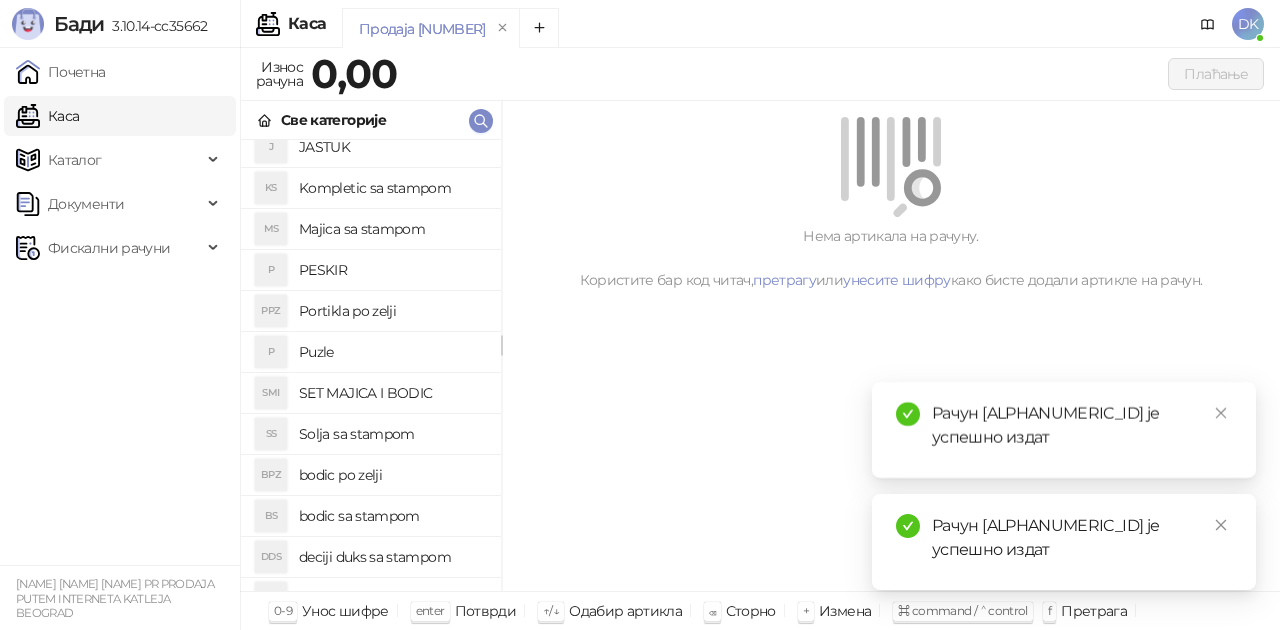 click on "bodic po zelji" at bounding box center [392, 475] 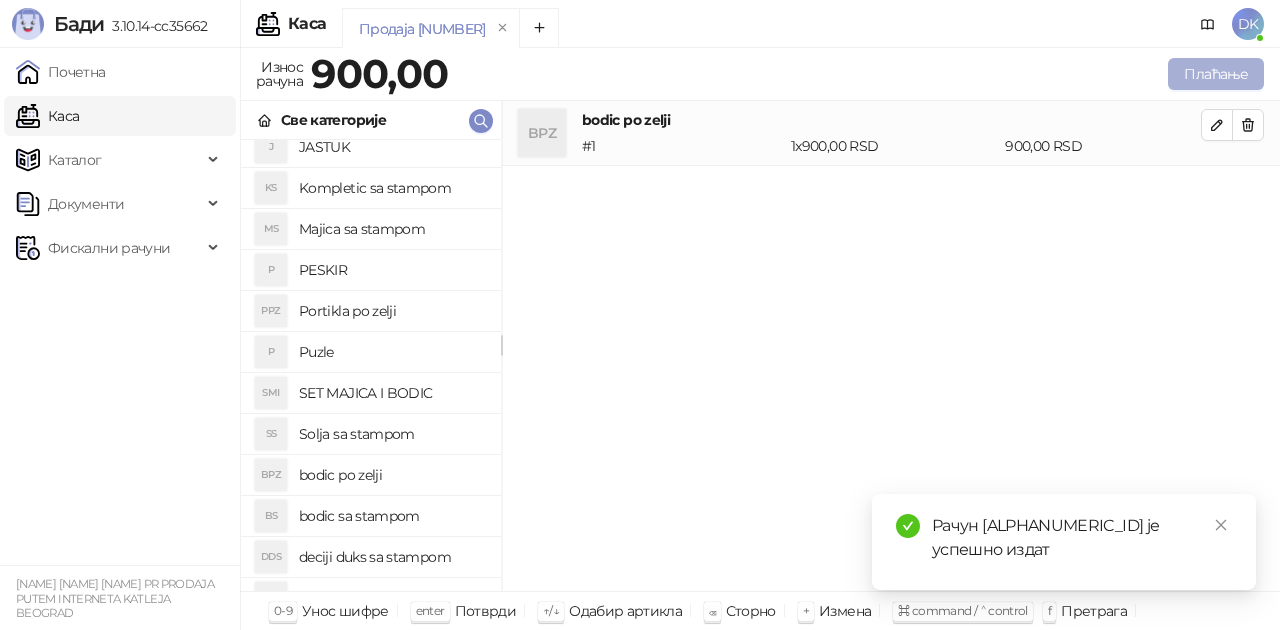 click on "Плаћање" at bounding box center (1216, 74) 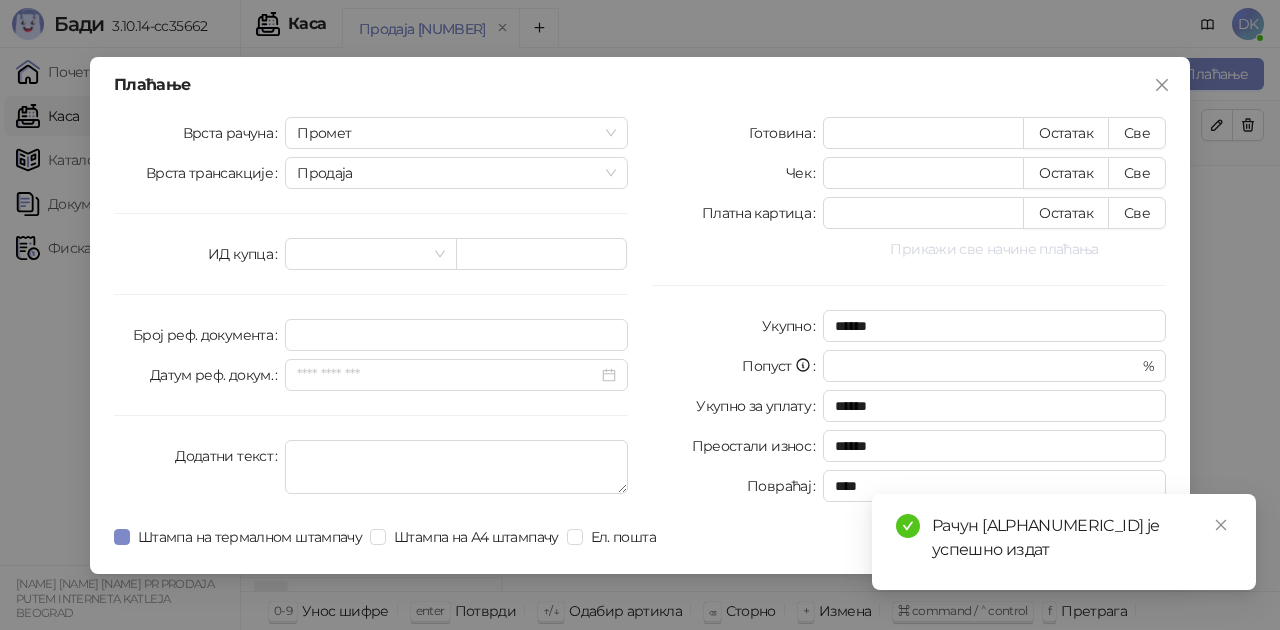 click on "Прикажи све начине плаћања" at bounding box center (994, 249) 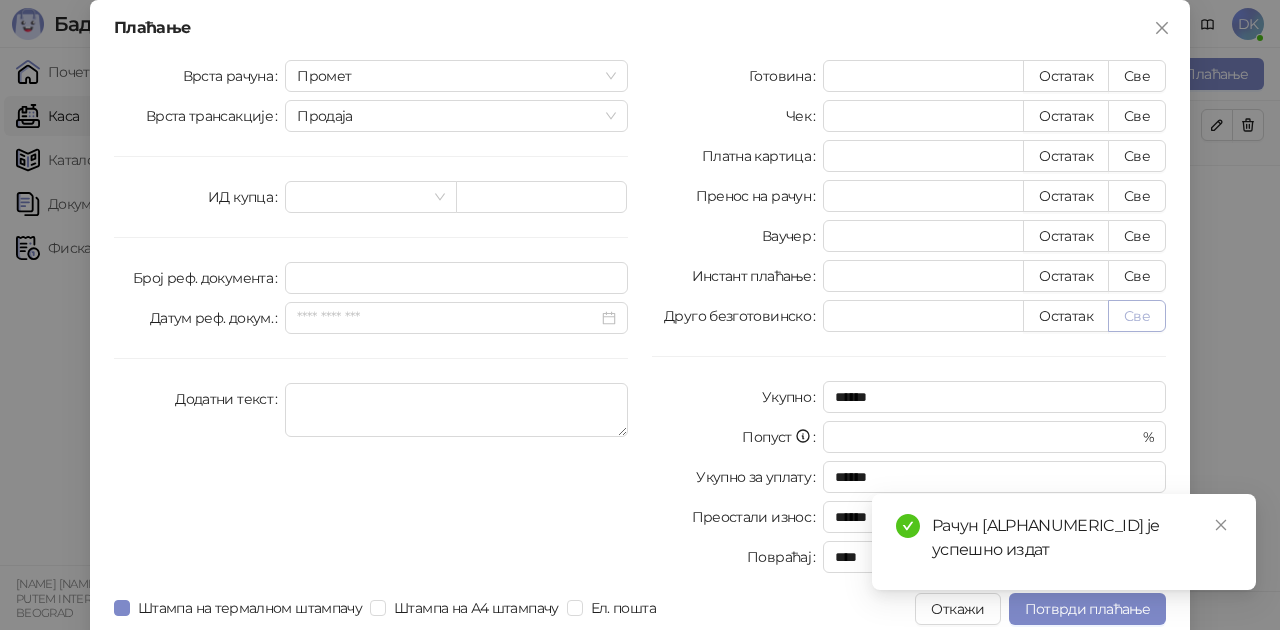 click on "Све" at bounding box center [1137, 316] 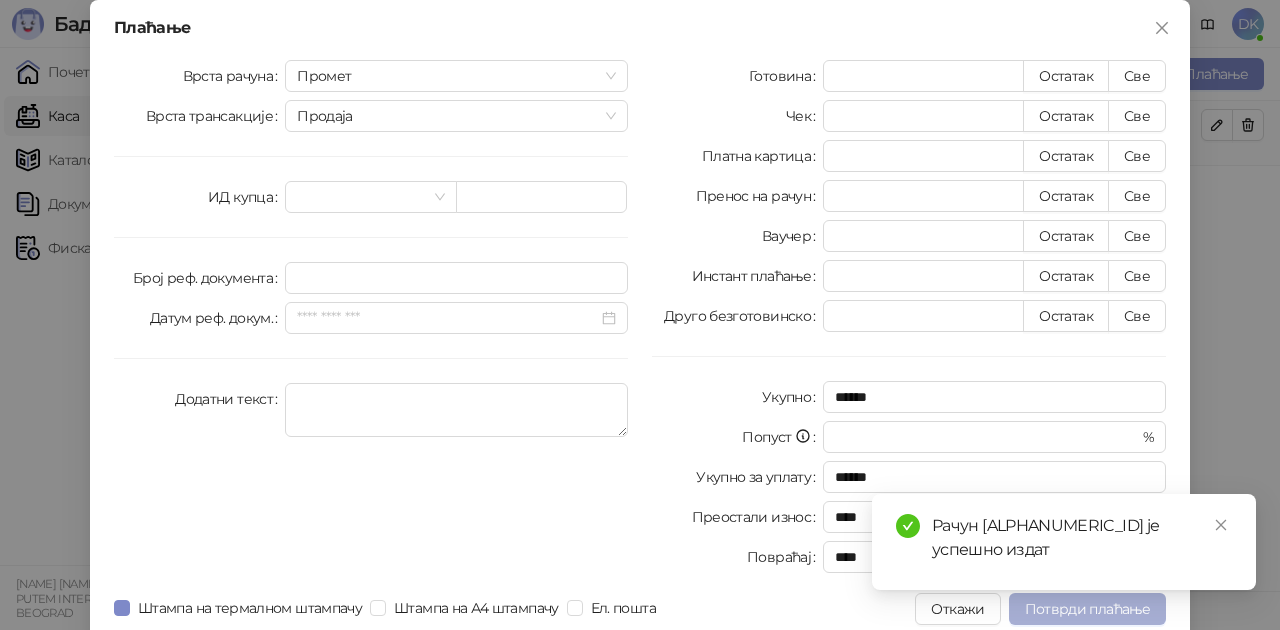 click on "Потврди плаћање" at bounding box center [1087, 609] 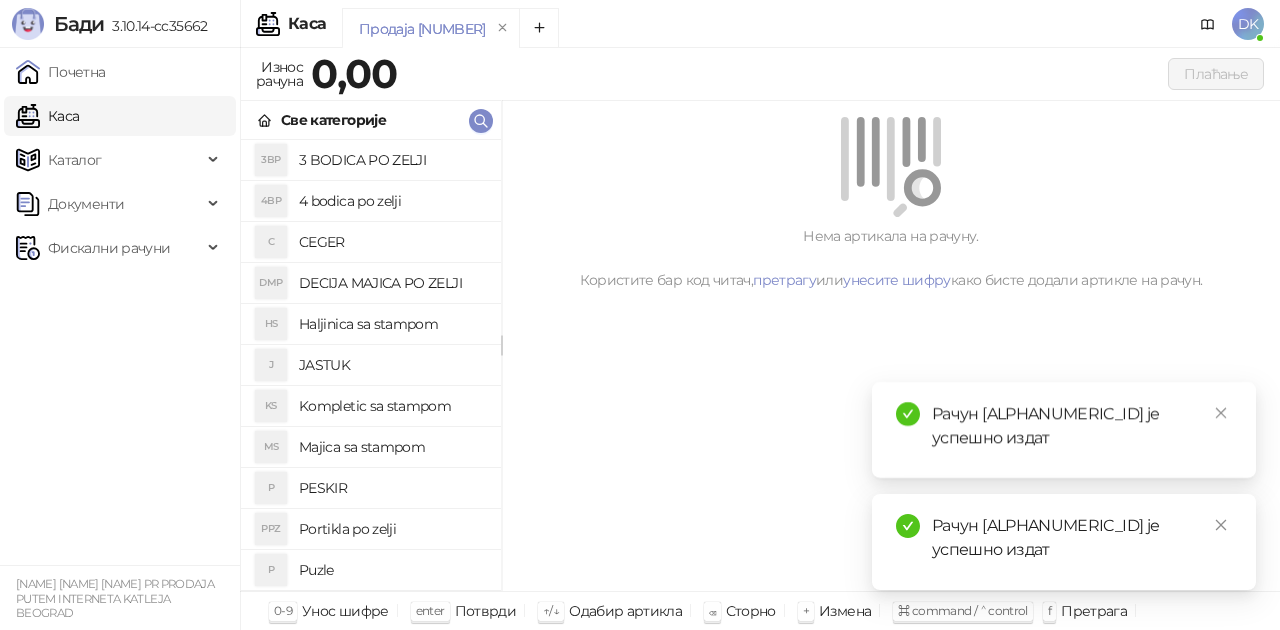 scroll, scrollTop: 200, scrollLeft: 0, axis: vertical 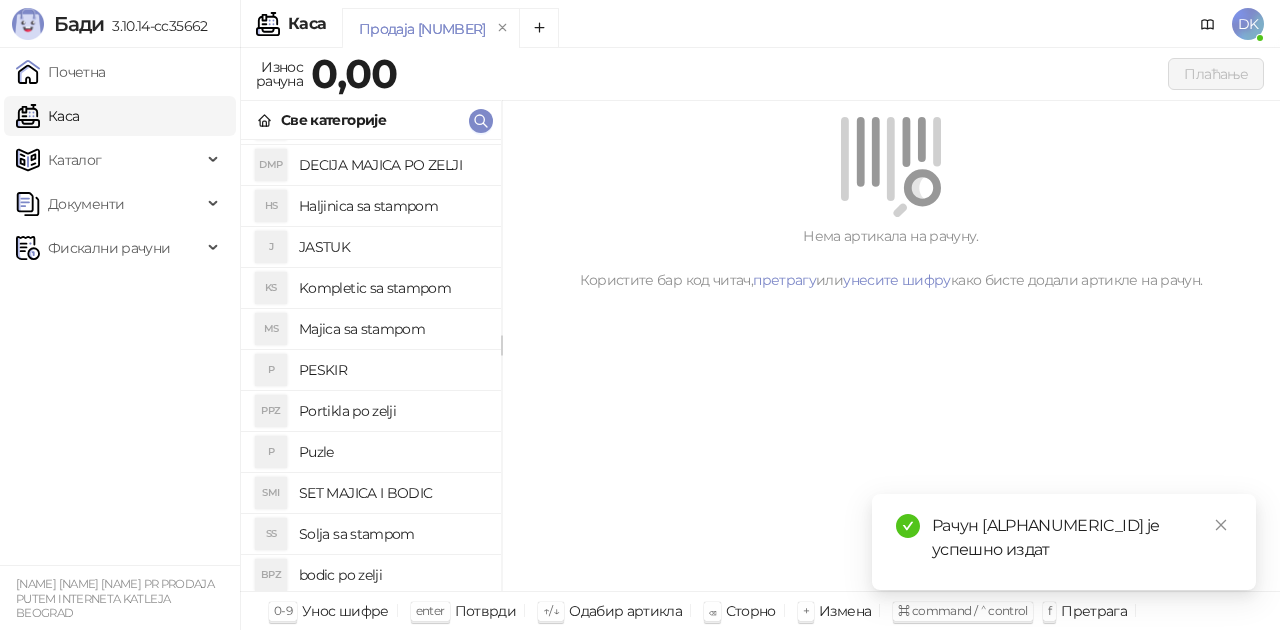 click on "Majica sa stampom" at bounding box center [392, 329] 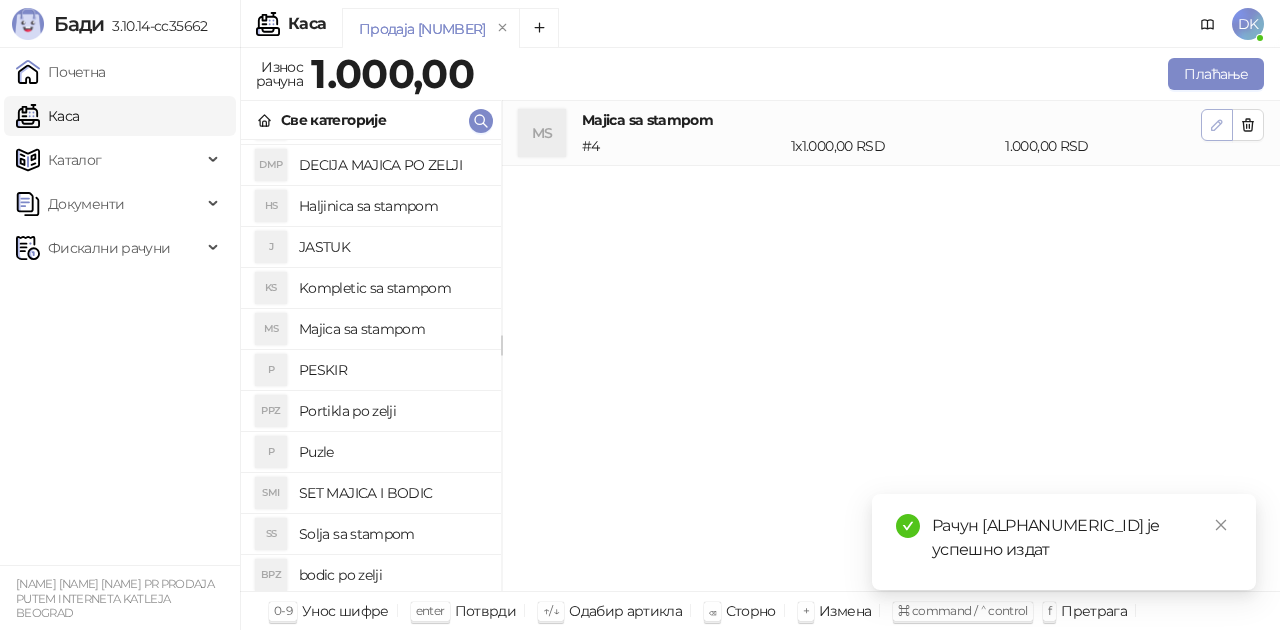 click at bounding box center [1217, 125] 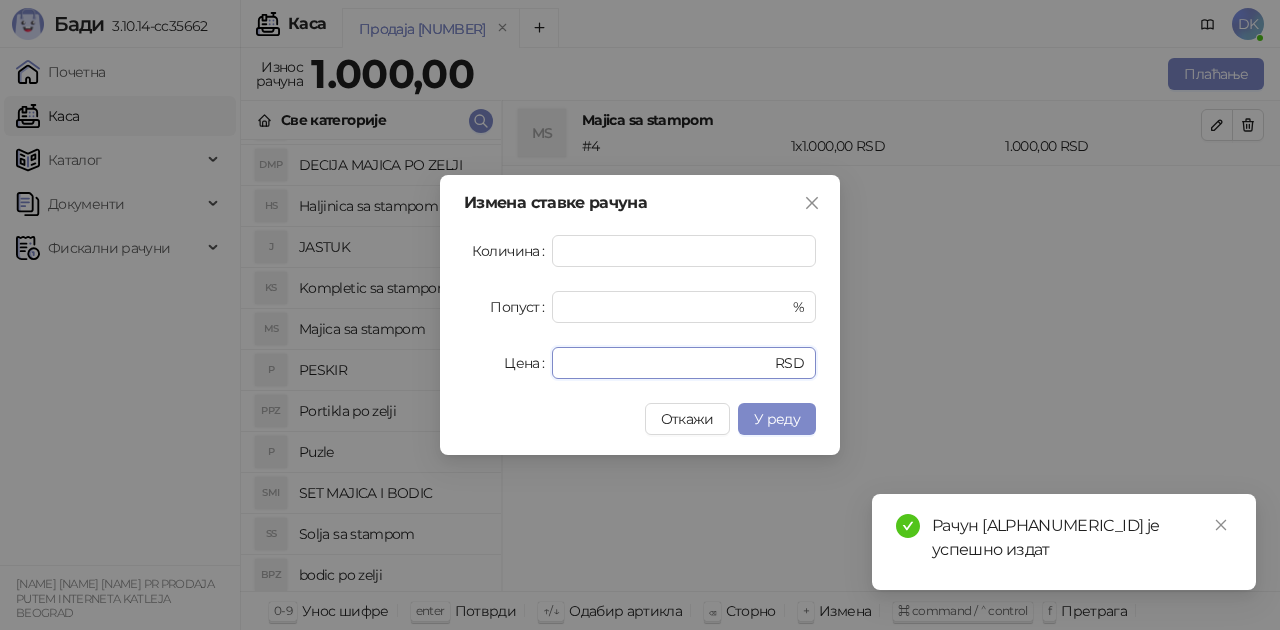 drag, startPoint x: 588, startPoint y: 355, endPoint x: 312, endPoint y: 321, distance: 278.0863 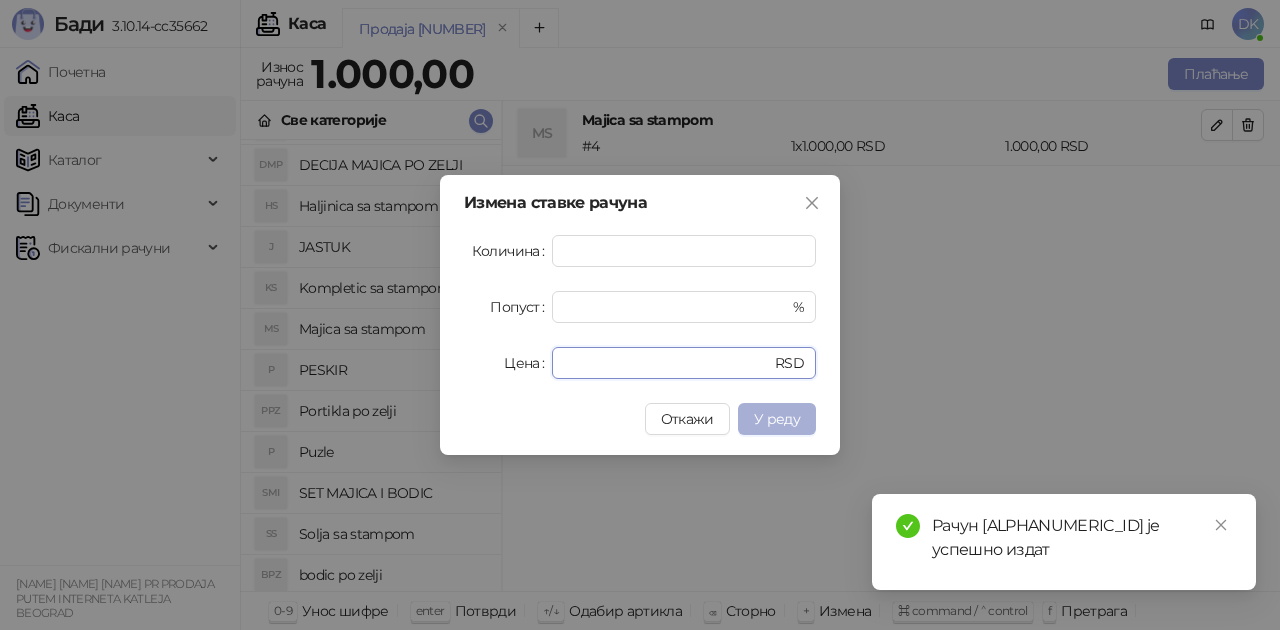 type on "****" 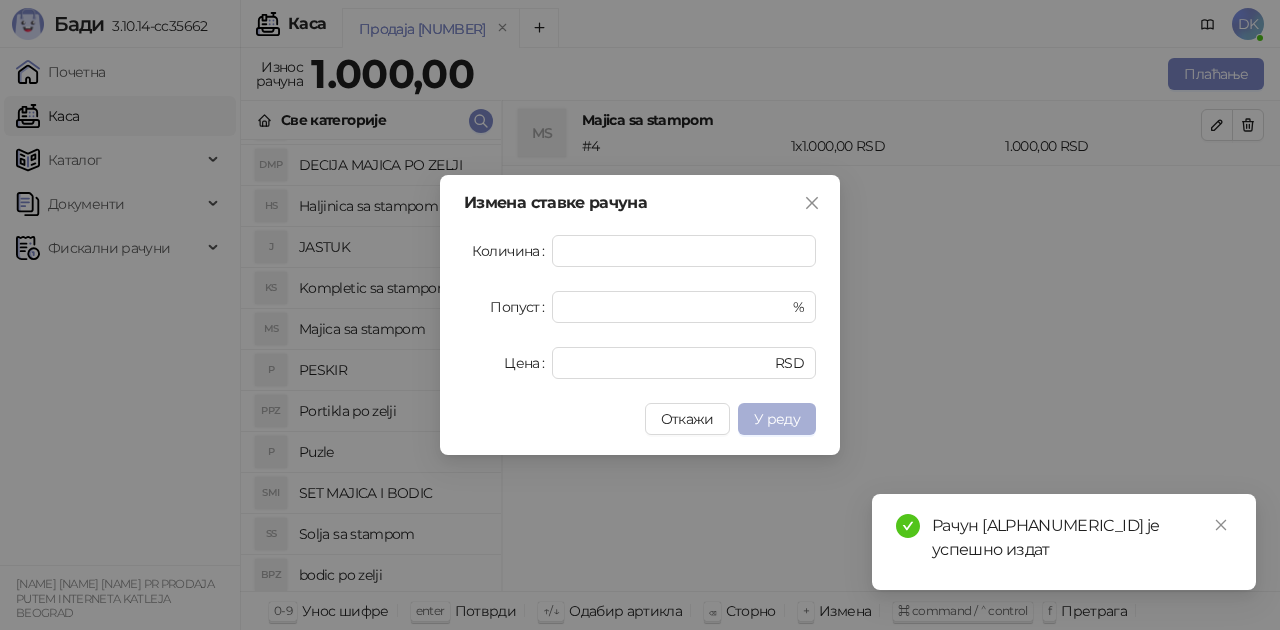 click on "У реду" at bounding box center [777, 419] 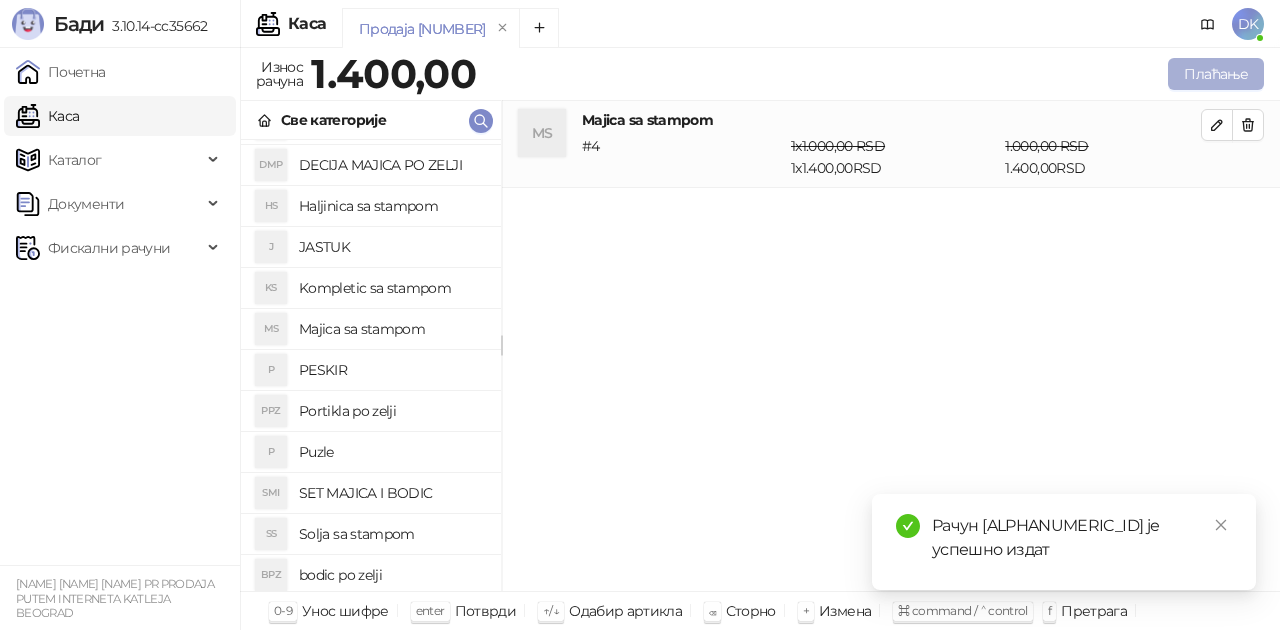 click on "Плаћање" at bounding box center (1216, 74) 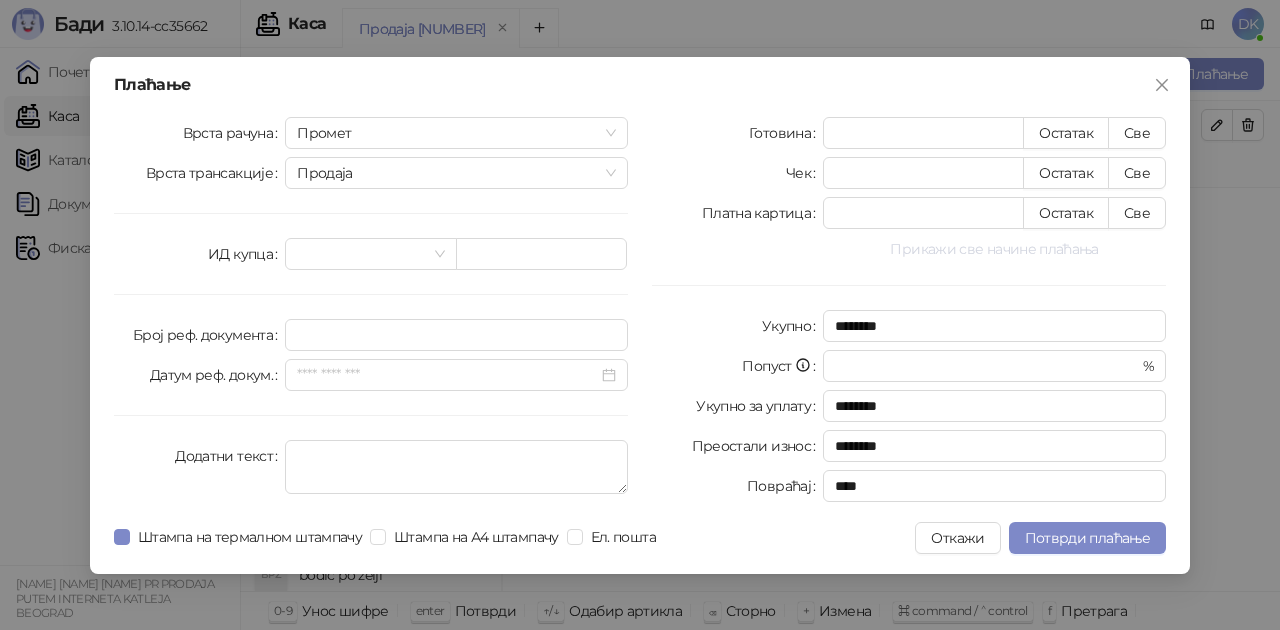 click on "Прикажи све начине плаћања" at bounding box center [994, 249] 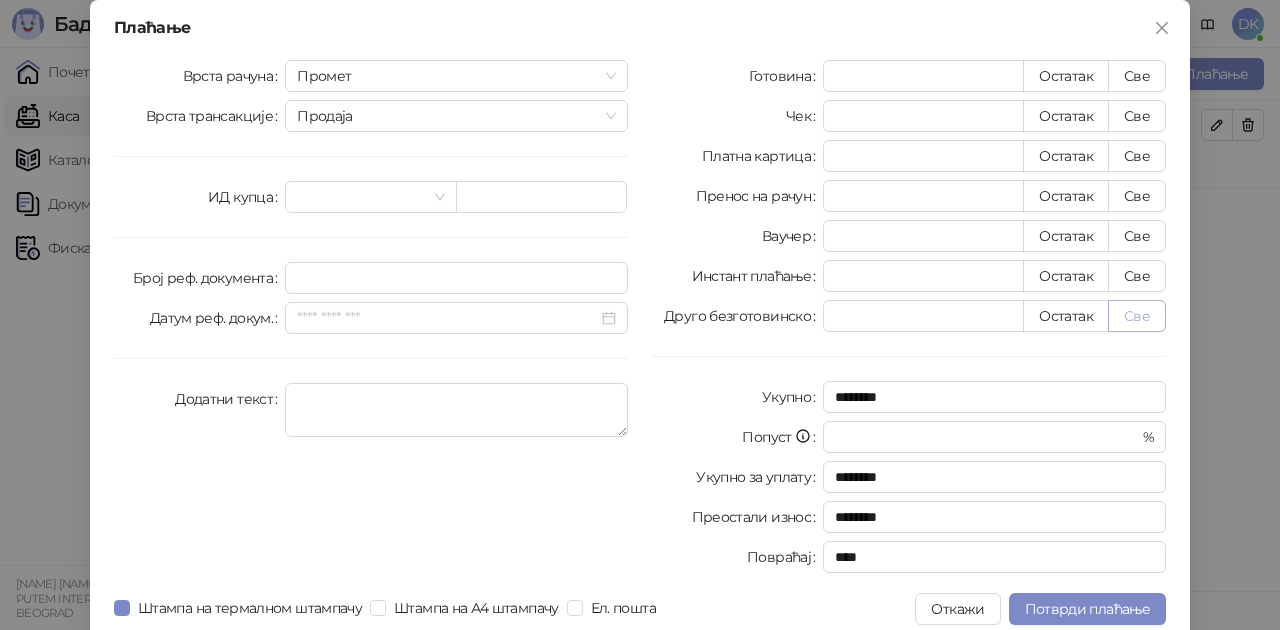 click on "Све" at bounding box center (1137, 316) 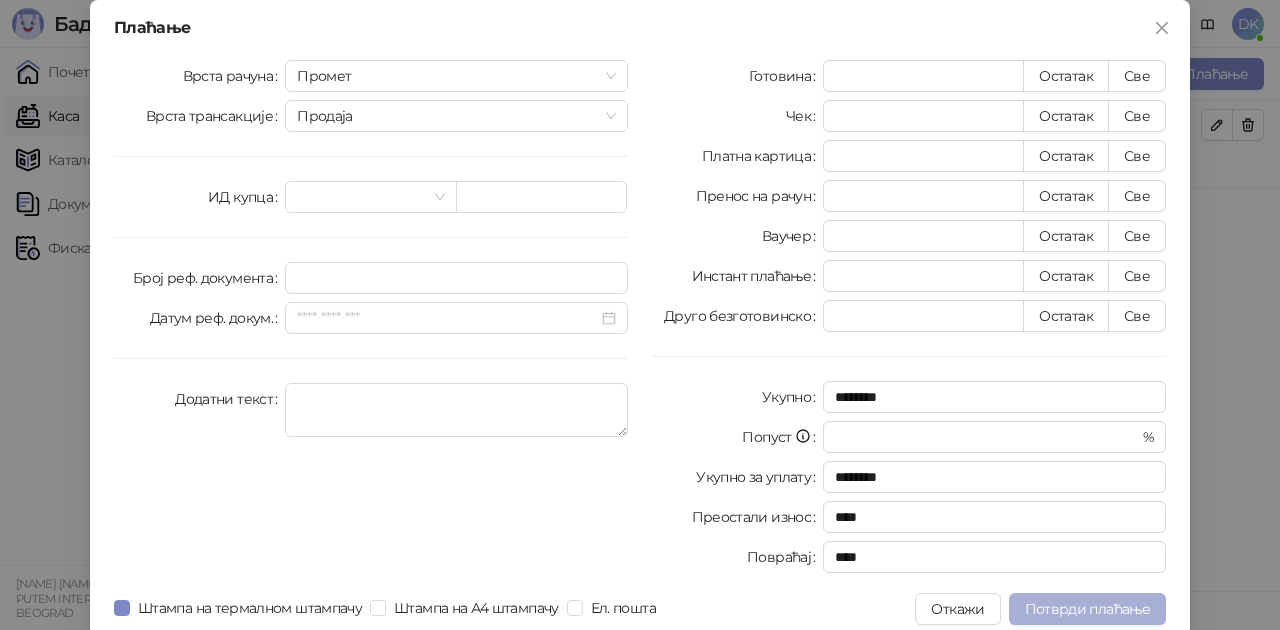 click on "Потврди плаћање" at bounding box center (1087, 609) 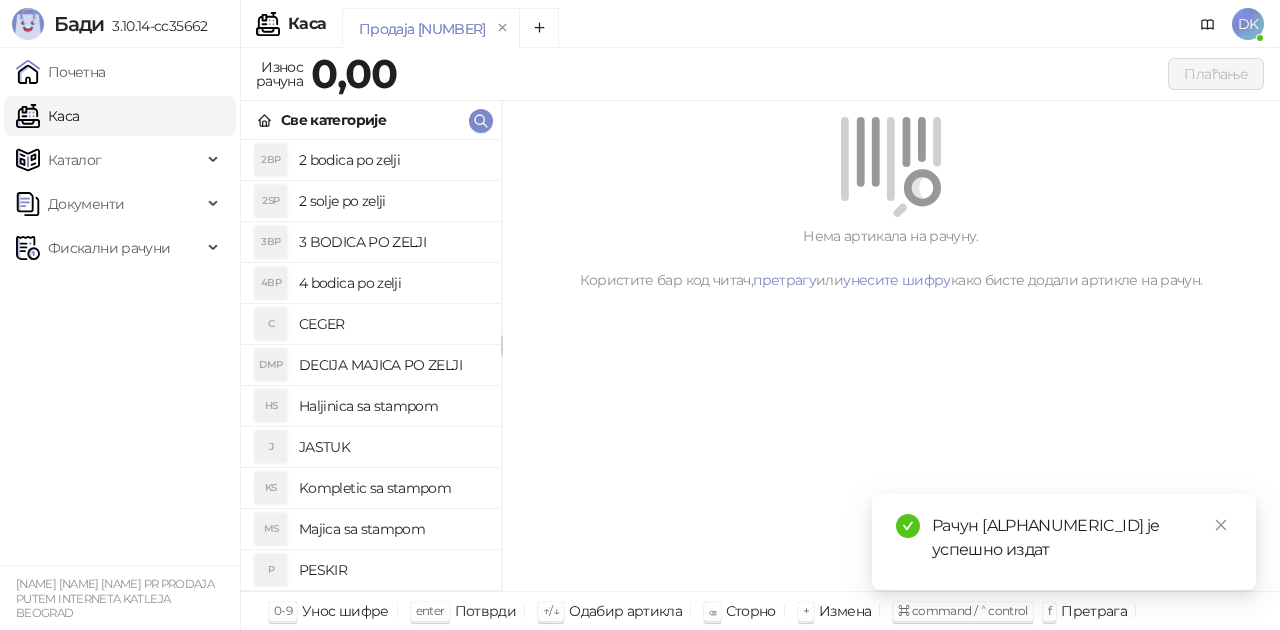 click on "Majica sa stampom" at bounding box center [392, 529] 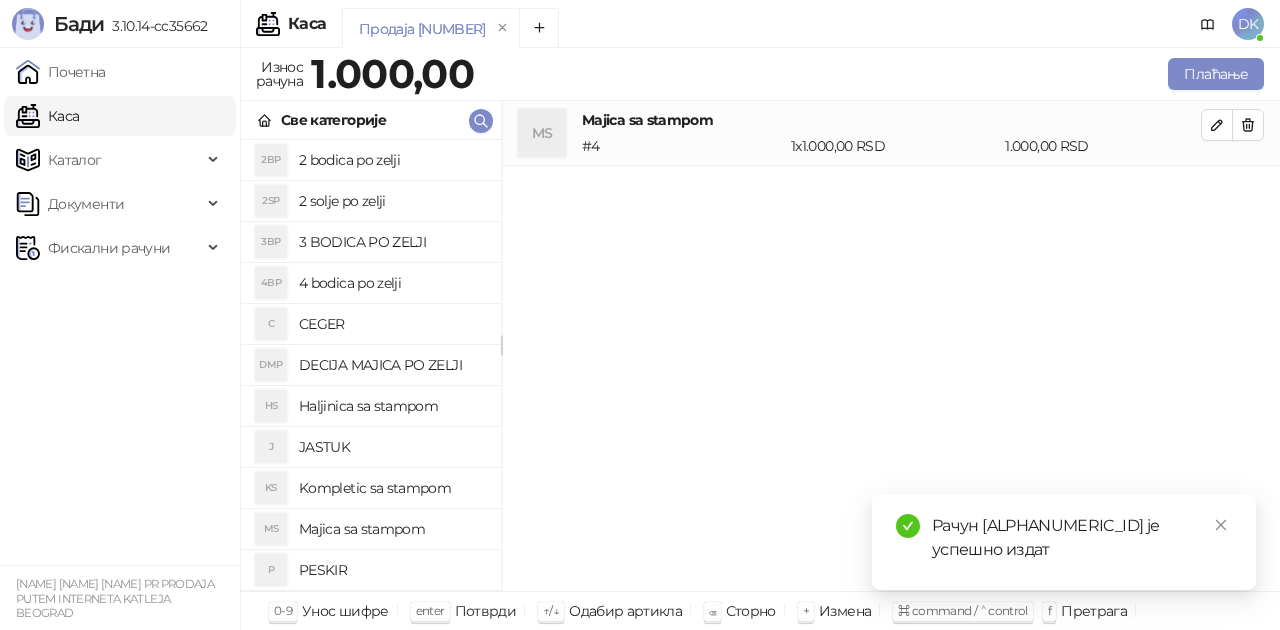 click on "MS Majica sa stampom    # [NUMBER]  x  [PRICE] [PRICE] RSD" at bounding box center [891, 133] 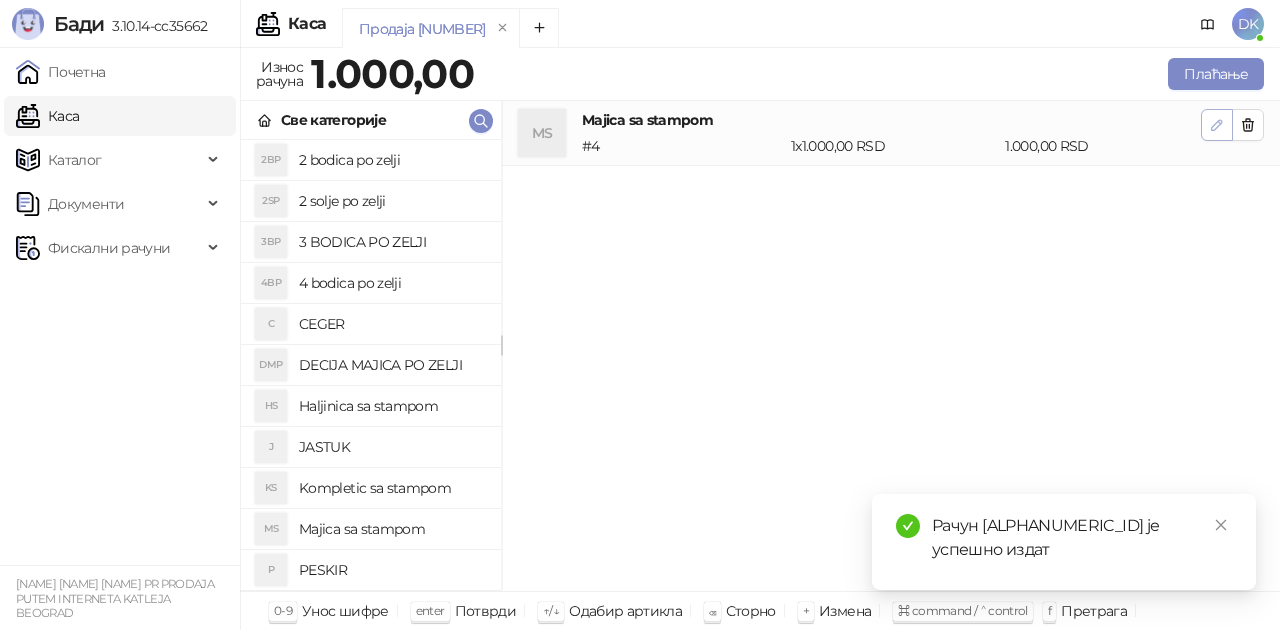 click at bounding box center [1217, 125] 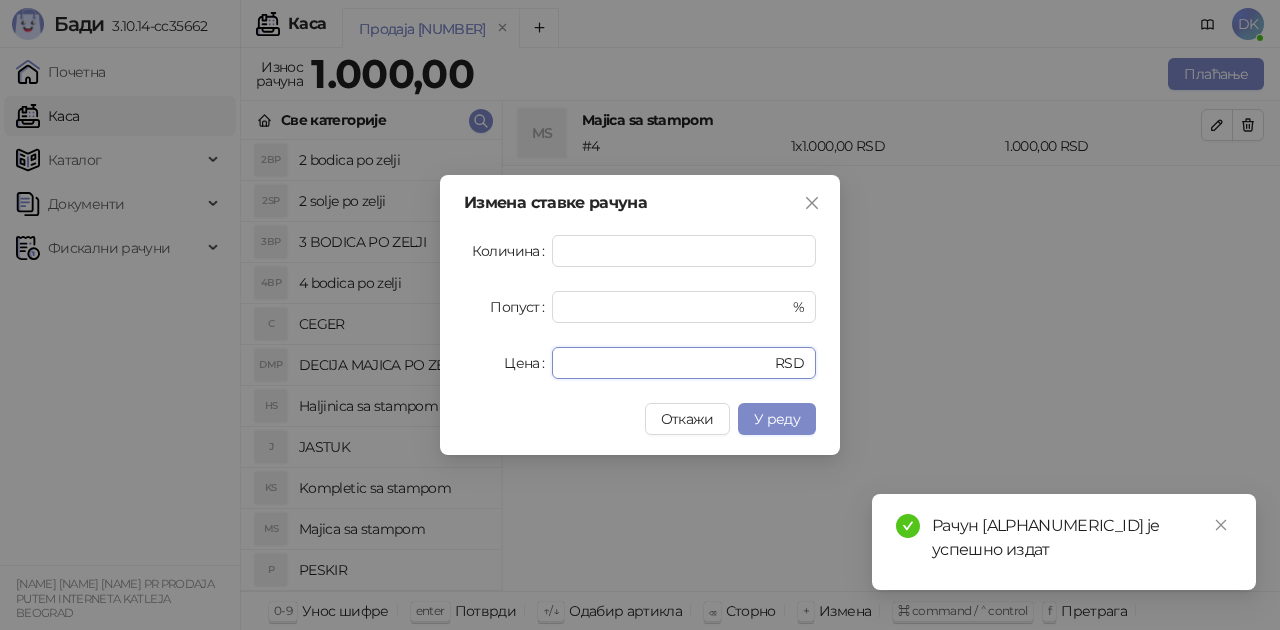 drag, startPoint x: 586, startPoint y: 363, endPoint x: 377, endPoint y: 340, distance: 210.26175 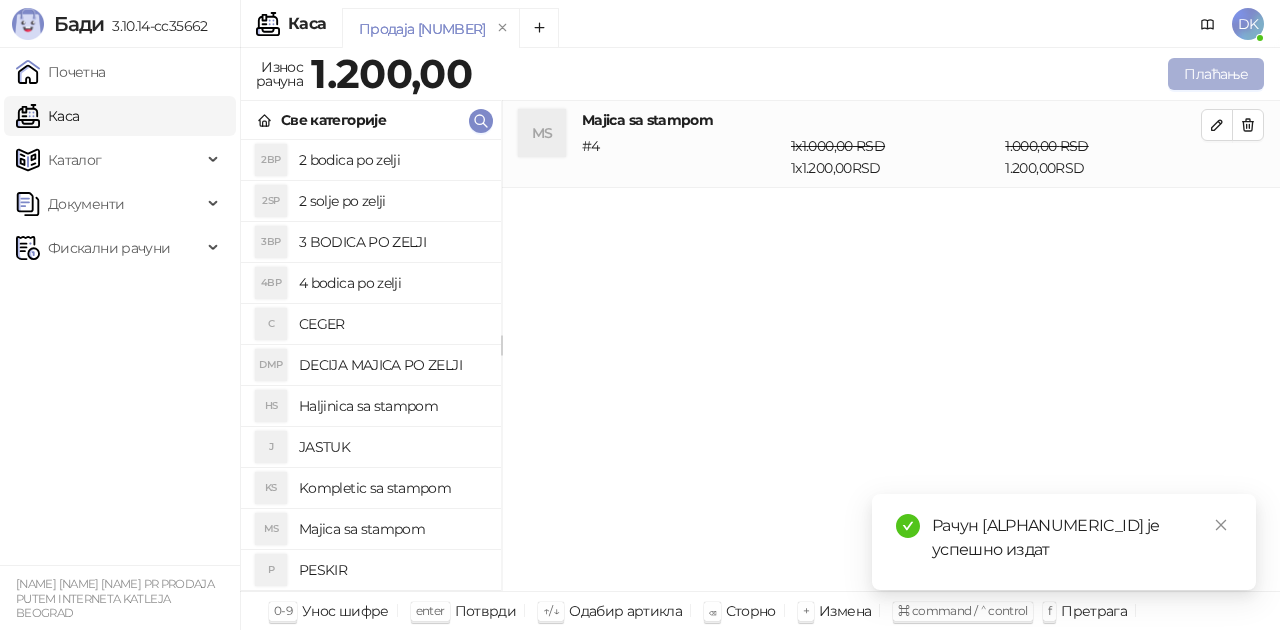 click on "Плаћање" at bounding box center (1216, 74) 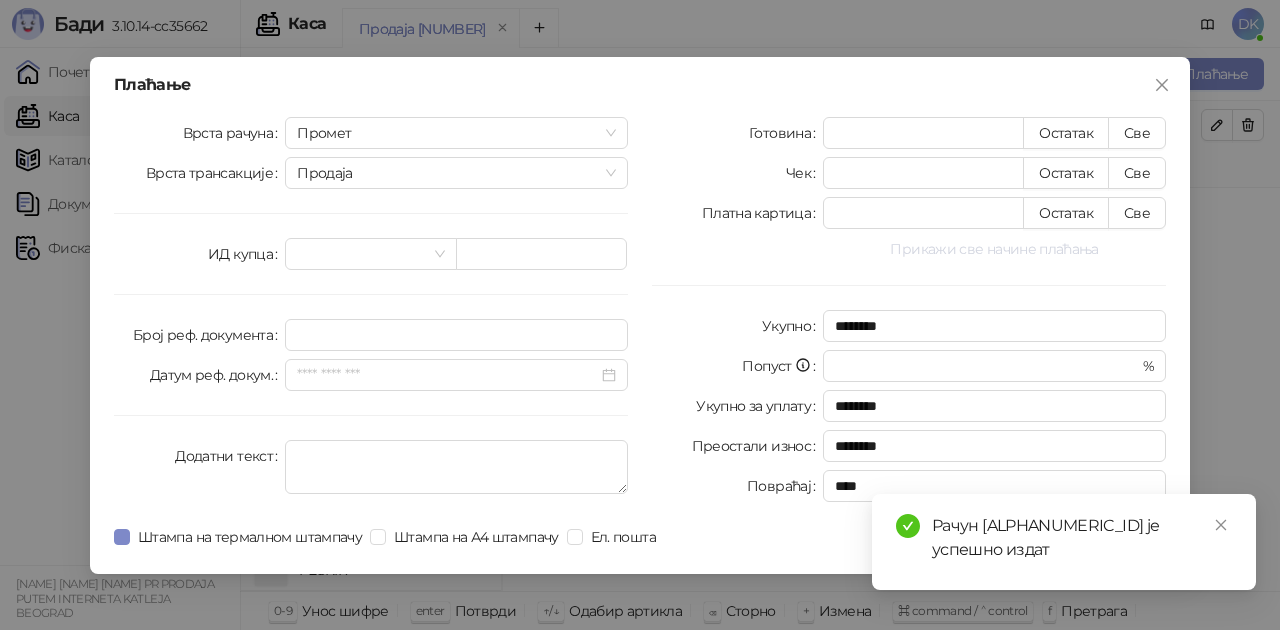 click on "Прикажи све начине плаћања" at bounding box center (994, 249) 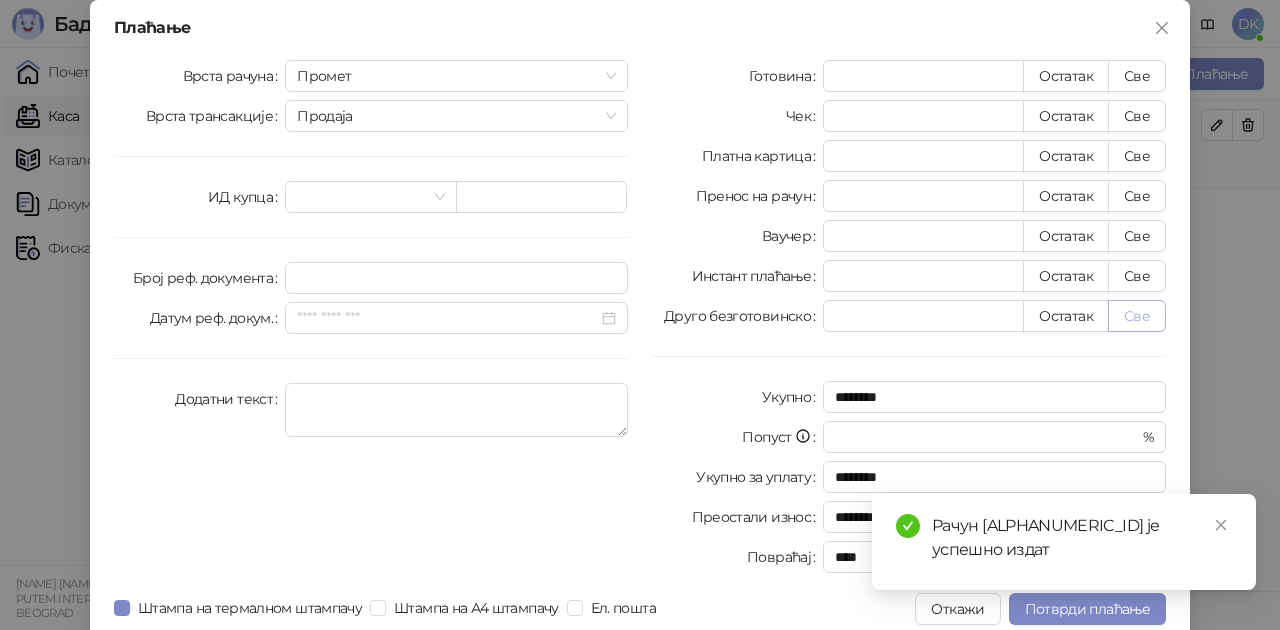 click on "Све" at bounding box center (1137, 316) 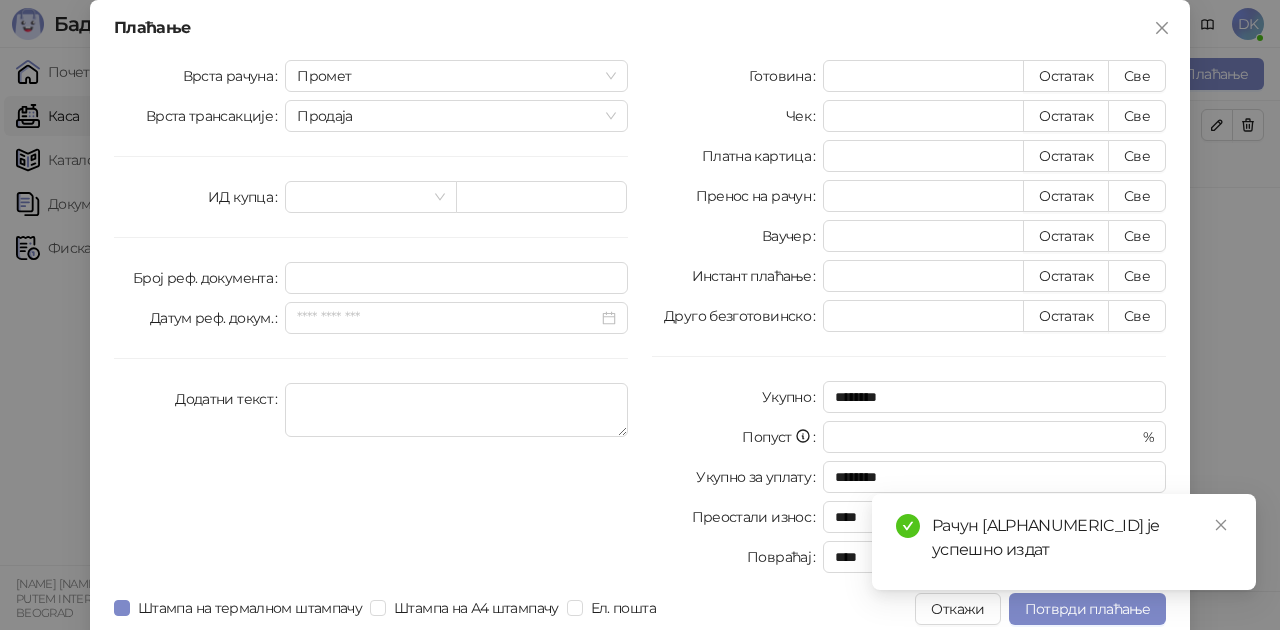 click on "Рачун [ALPHANUMERIC_ID] је успешно издат" at bounding box center [1064, 542] 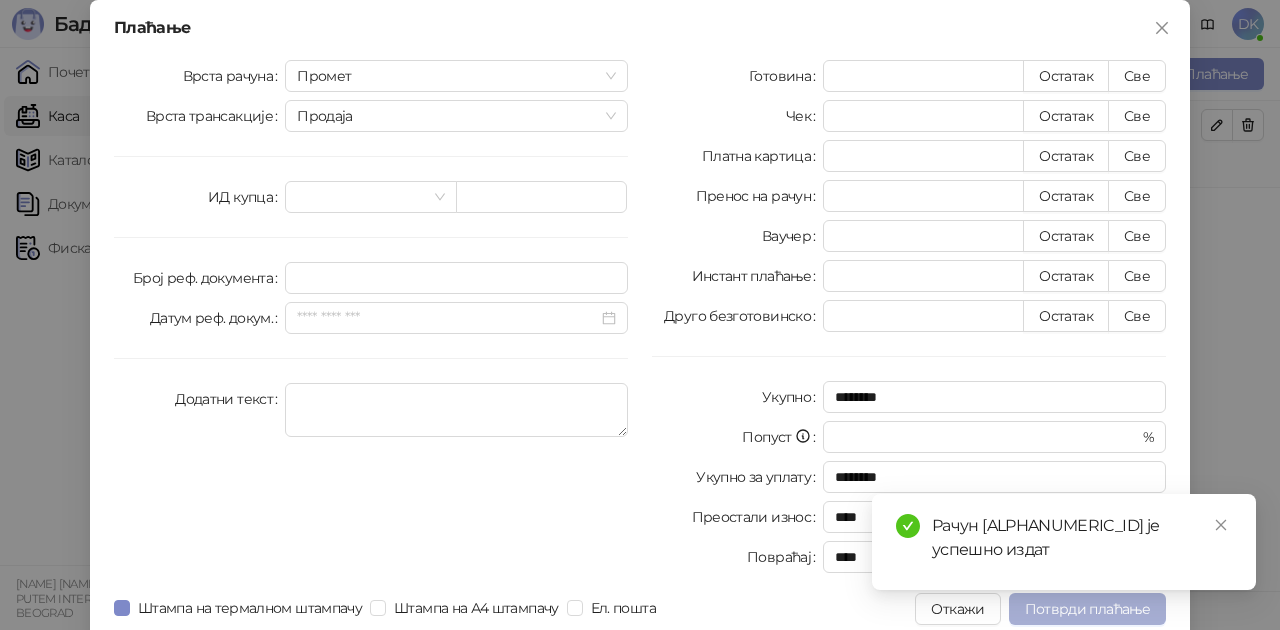 click on "Потврди плаћање" at bounding box center (1087, 609) 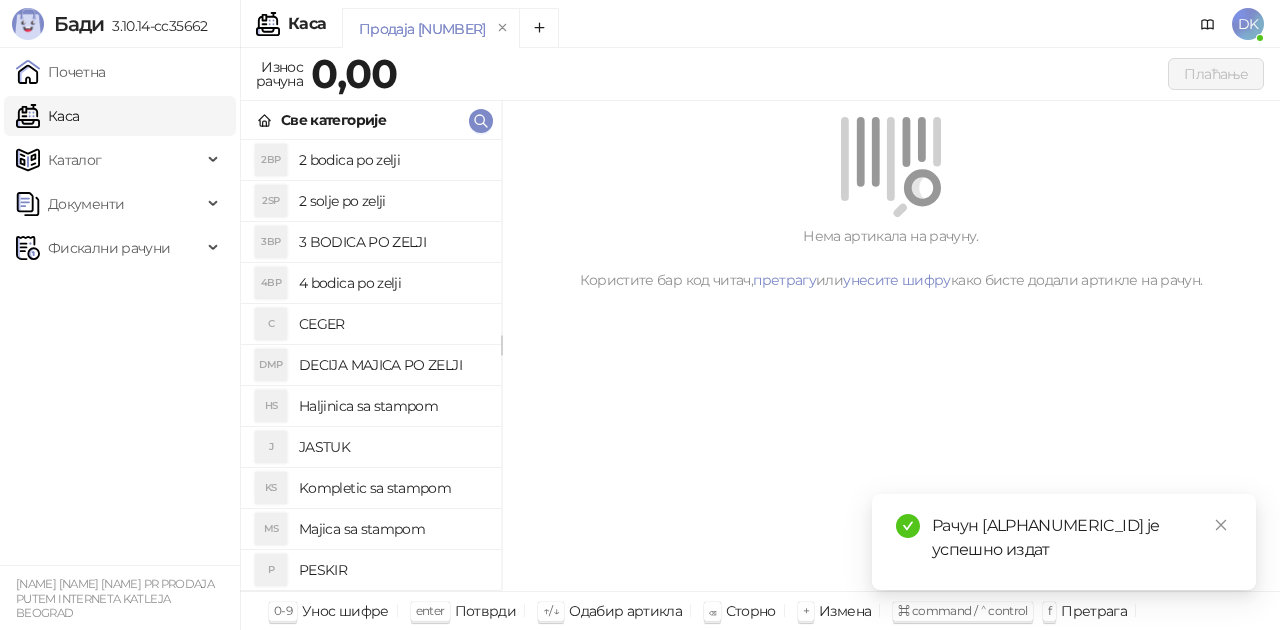 click on "2 bodica po zelji" at bounding box center [392, 160] 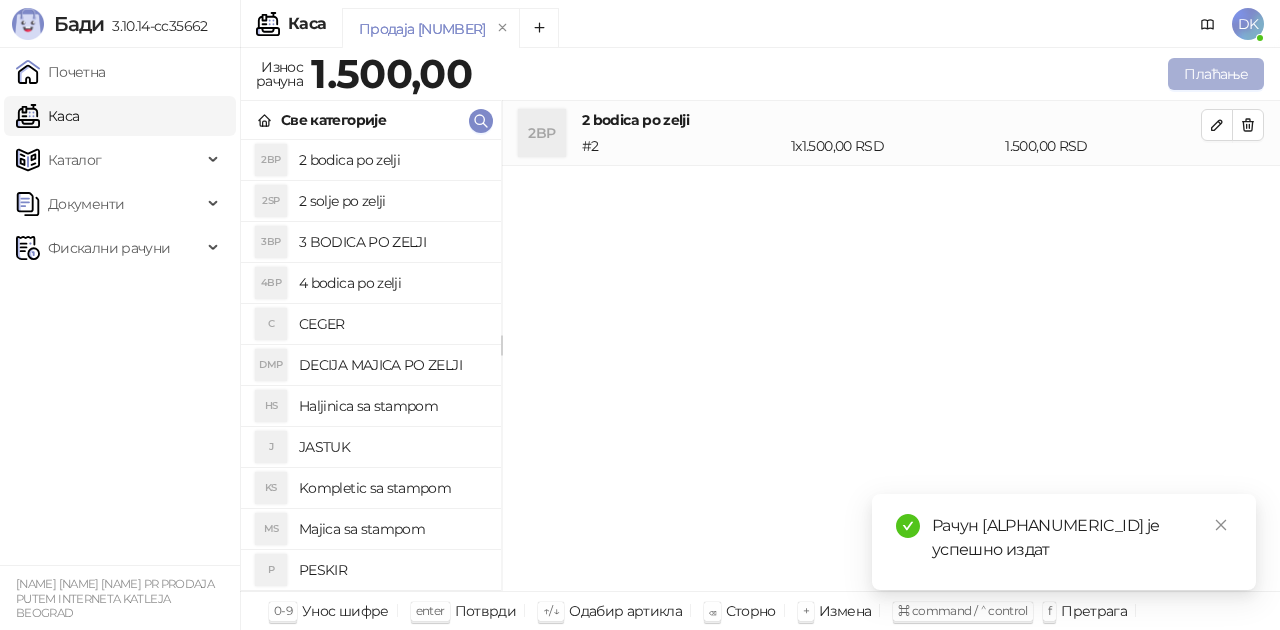 click on "Плаћање" at bounding box center (1216, 74) 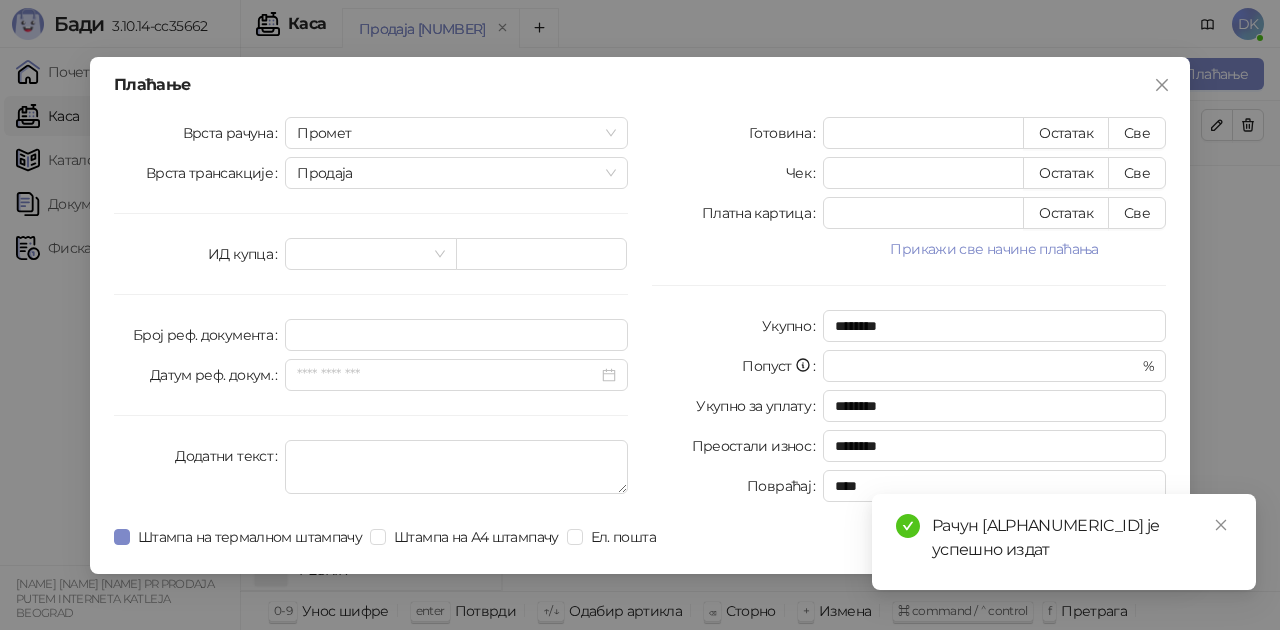 drag, startPoint x: 1029, startPoint y: 246, endPoint x: 1052, endPoint y: 260, distance: 26.925823 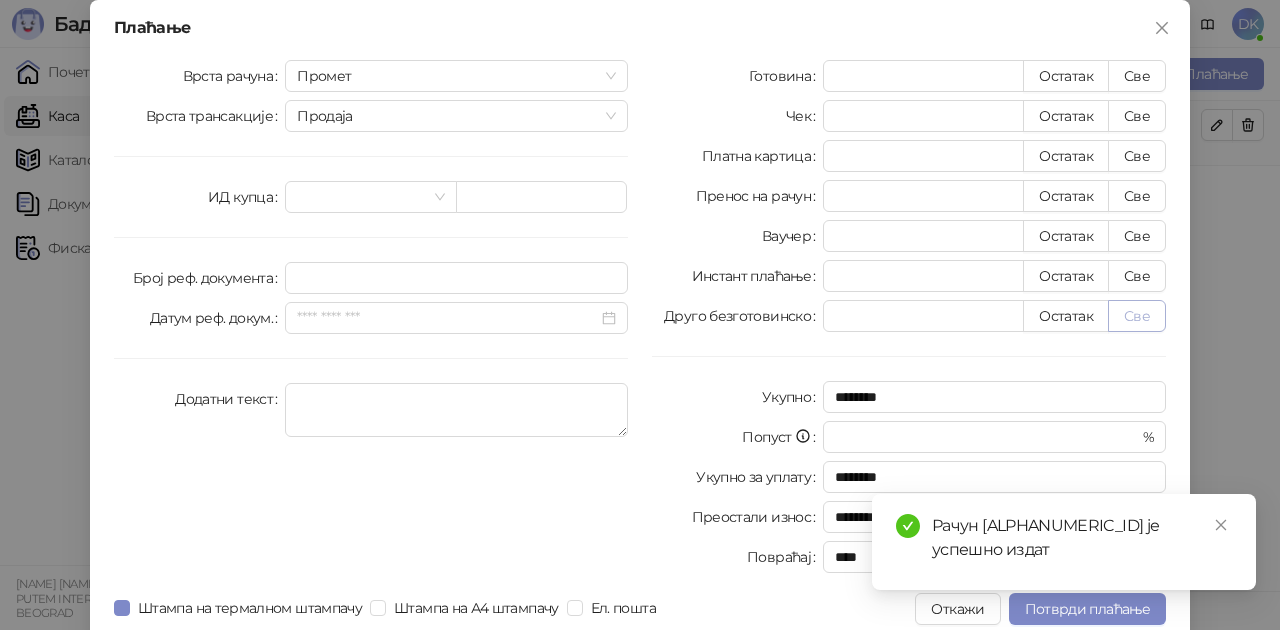 click on "Све" at bounding box center [1137, 316] 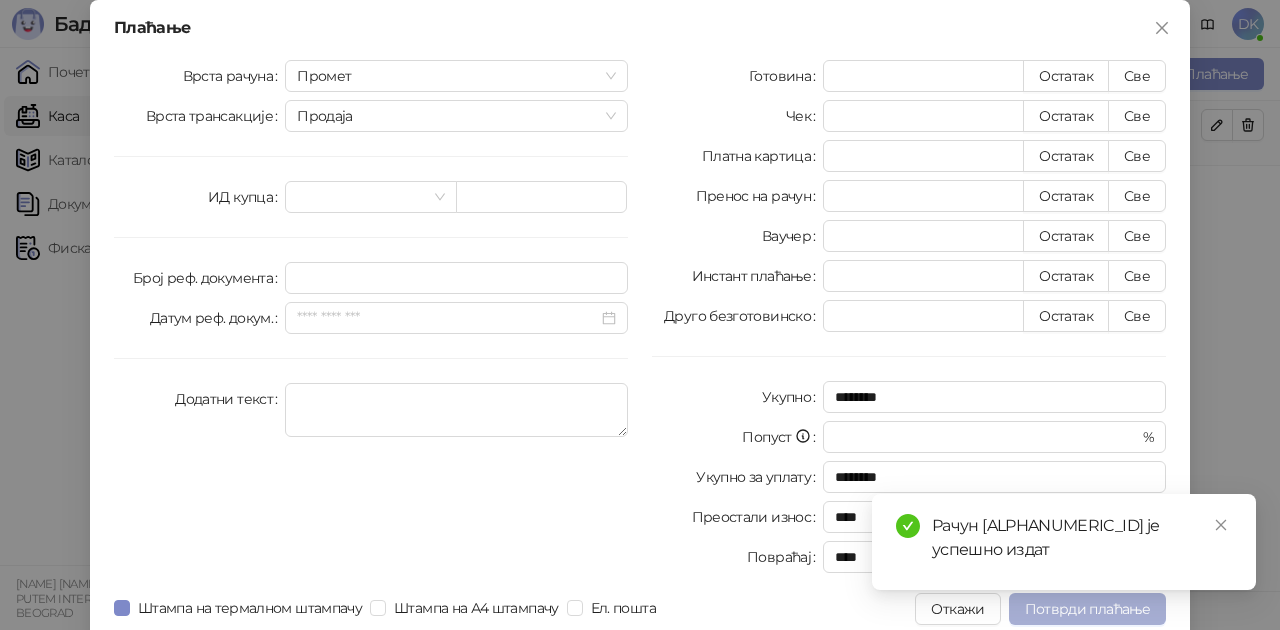 click on "Потврди плаћање" at bounding box center (1087, 609) 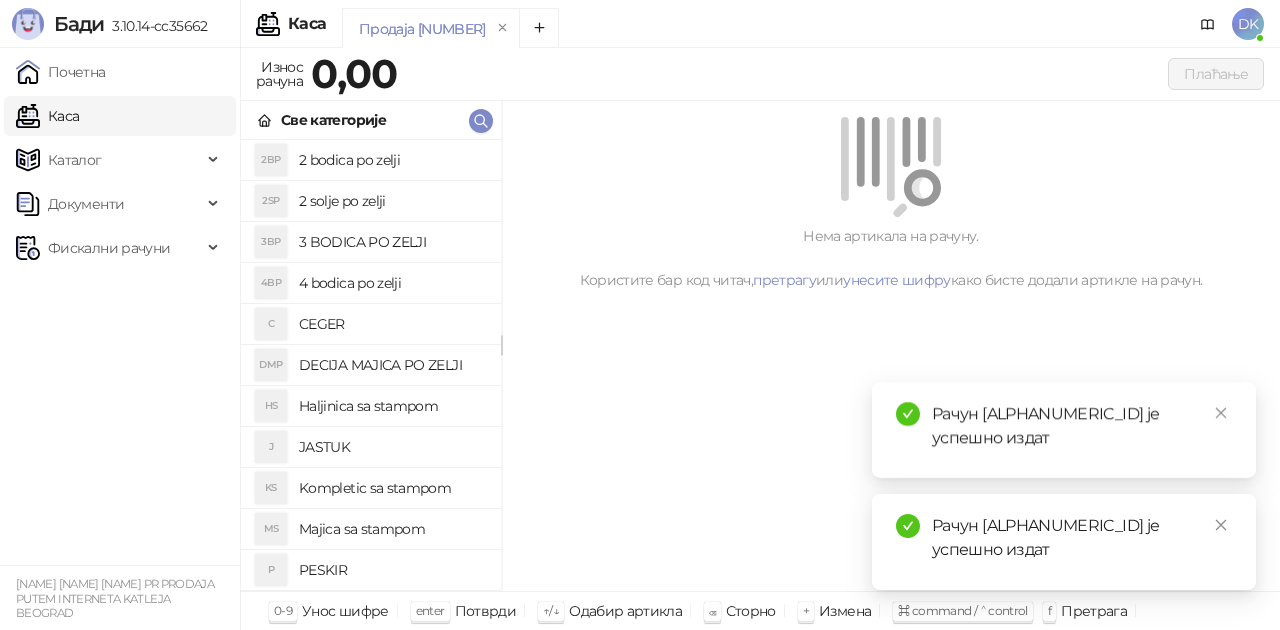 click on "4 bodica po zelji" at bounding box center (392, 283) 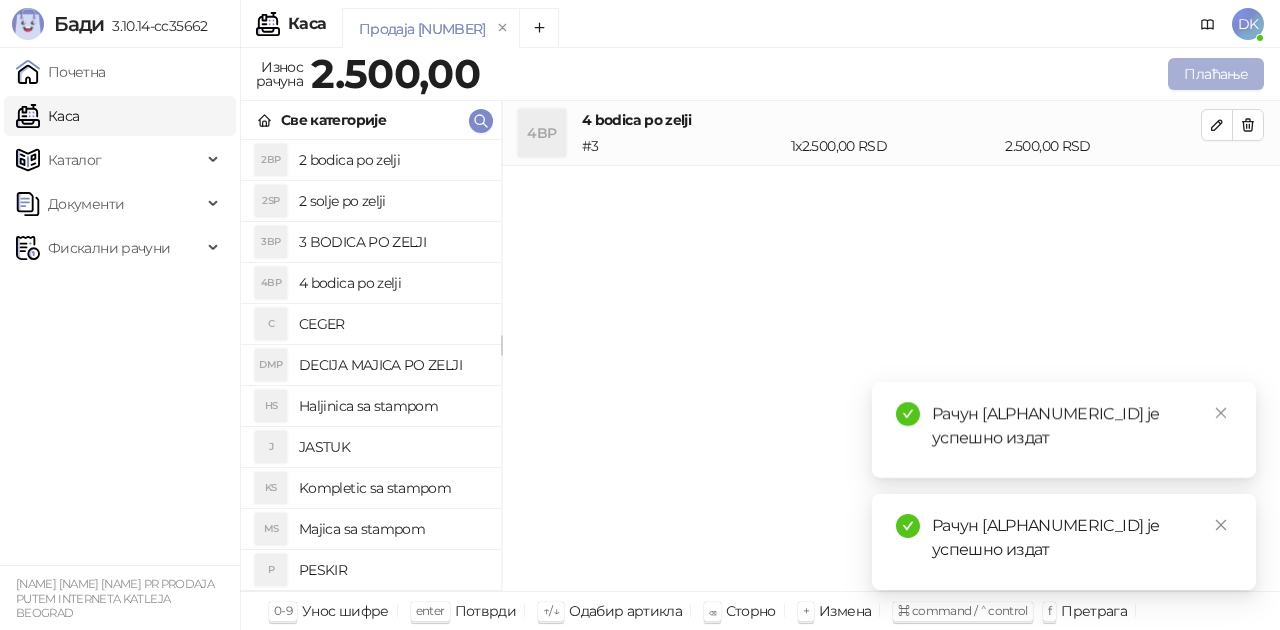 click on "Плаћање" at bounding box center (1216, 74) 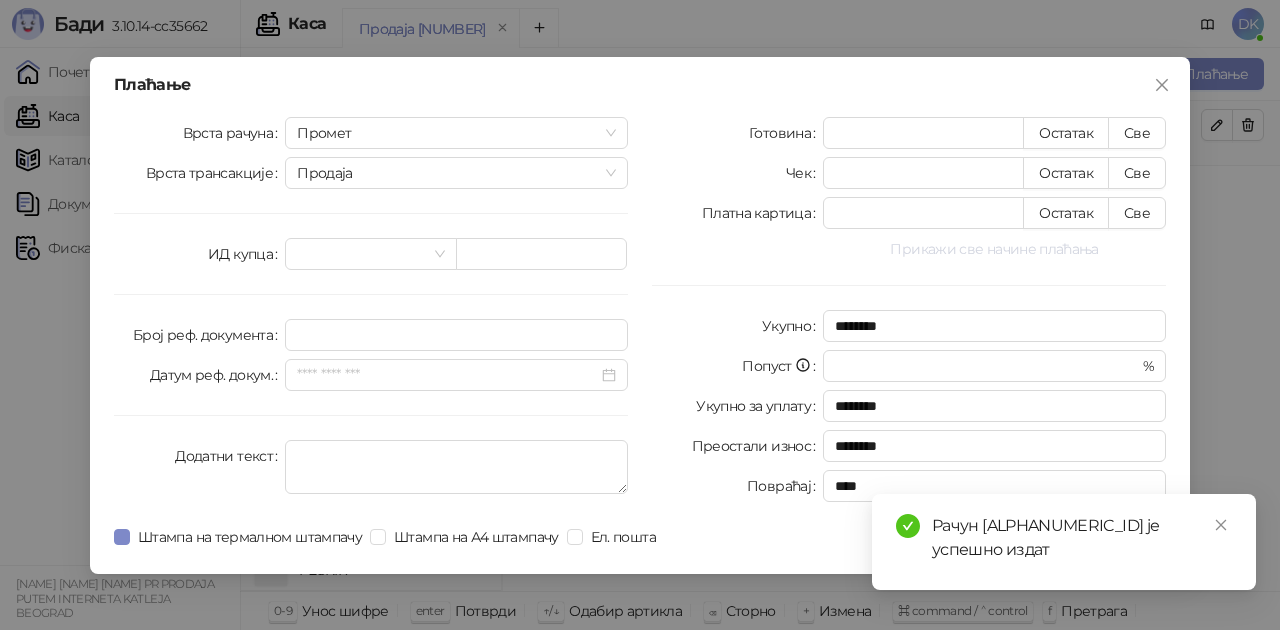 click on "Прикажи све начине плаћања" at bounding box center [994, 249] 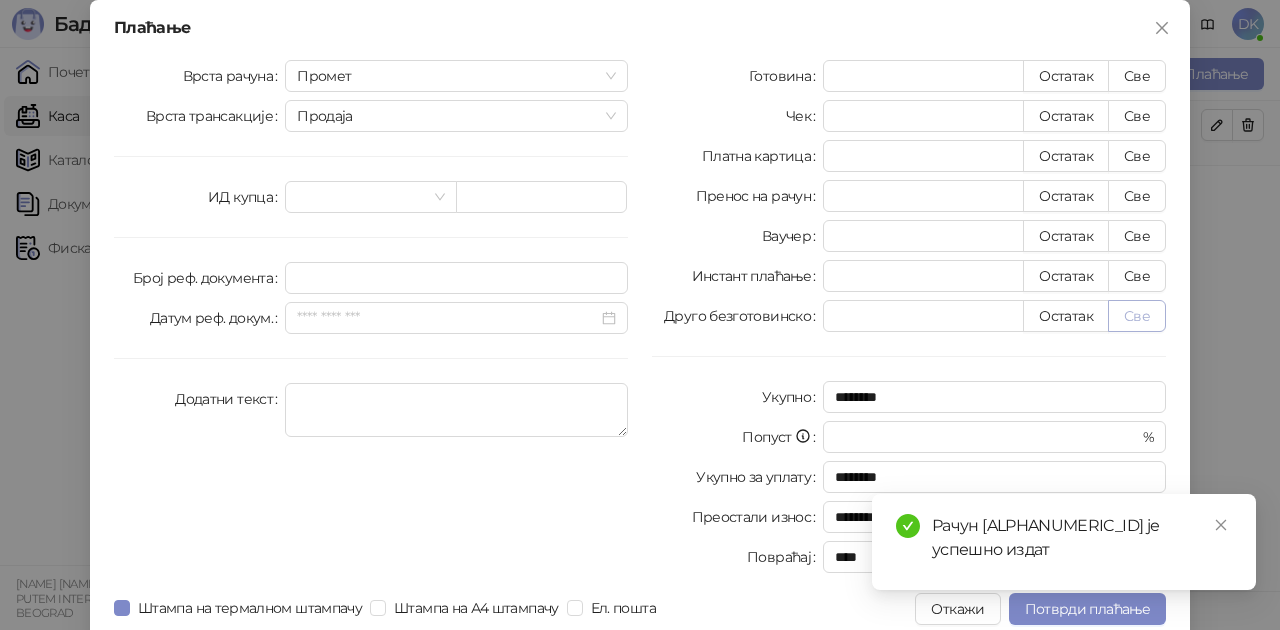 click on "Све" at bounding box center [1137, 316] 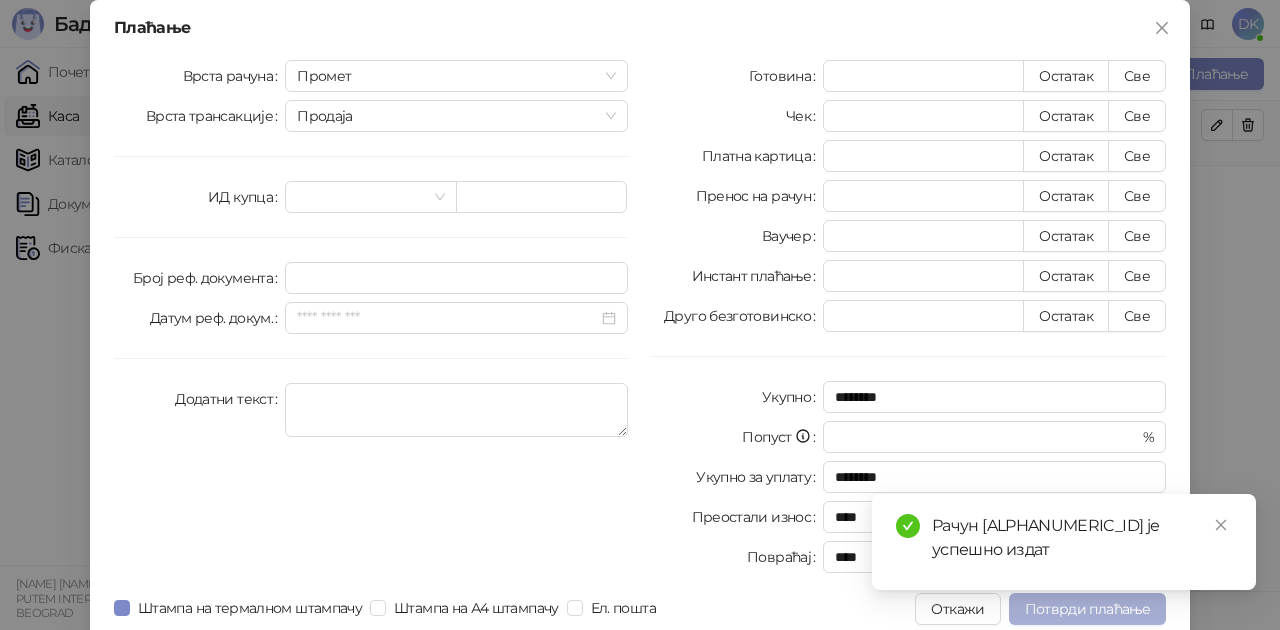 click on "Потврди плаћање" at bounding box center [1087, 609] 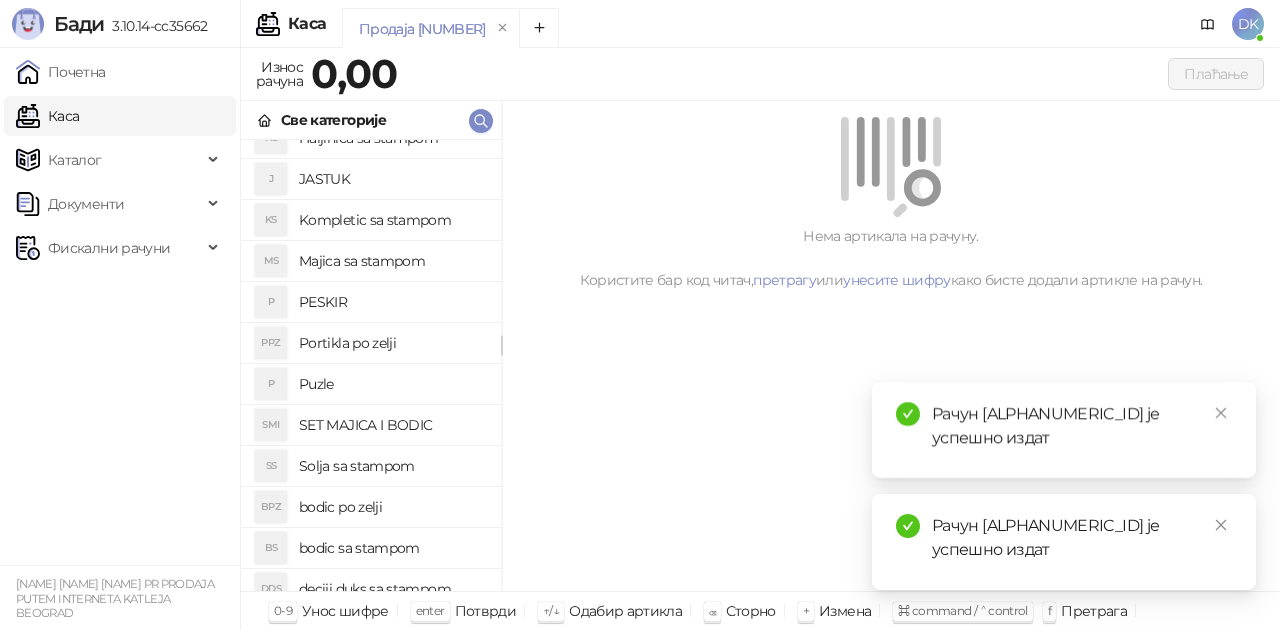 scroll, scrollTop: 300, scrollLeft: 0, axis: vertical 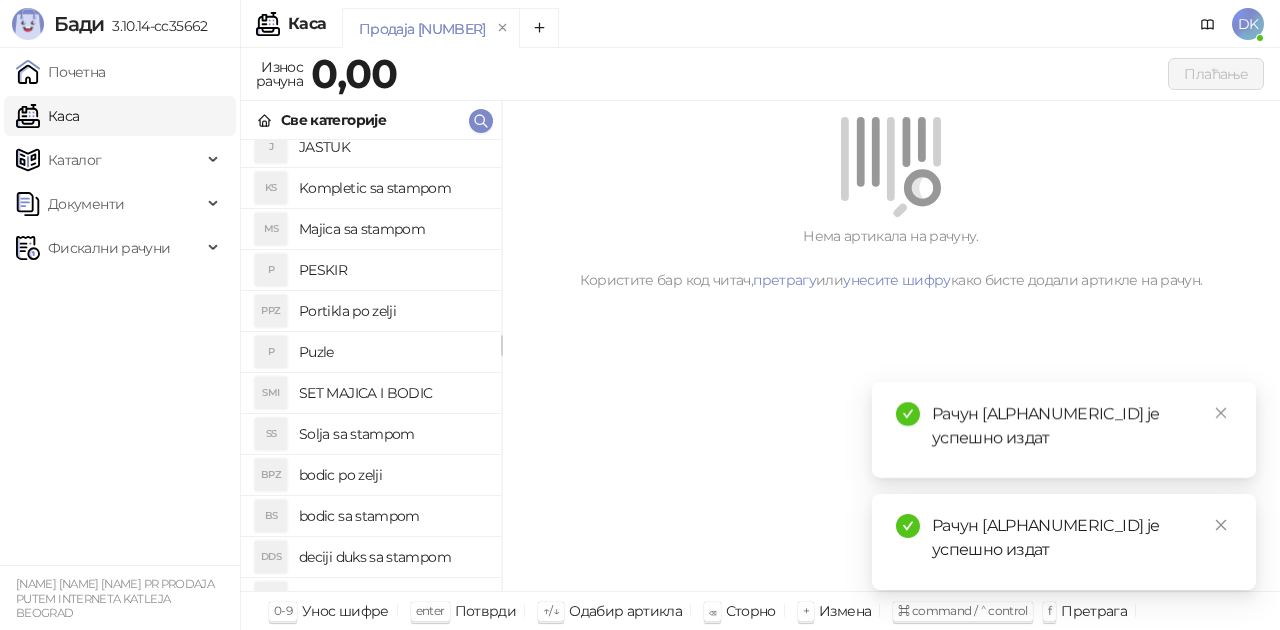 click on "bodic po zelji" at bounding box center (392, 475) 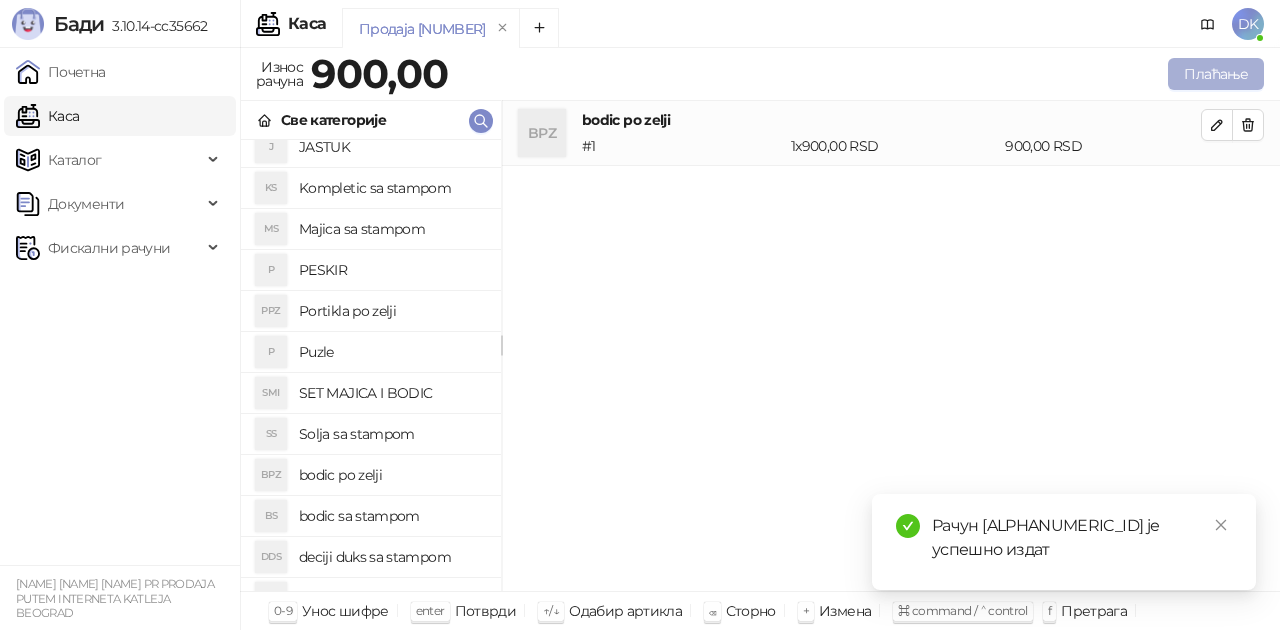 click on "Плаћање" at bounding box center (1216, 74) 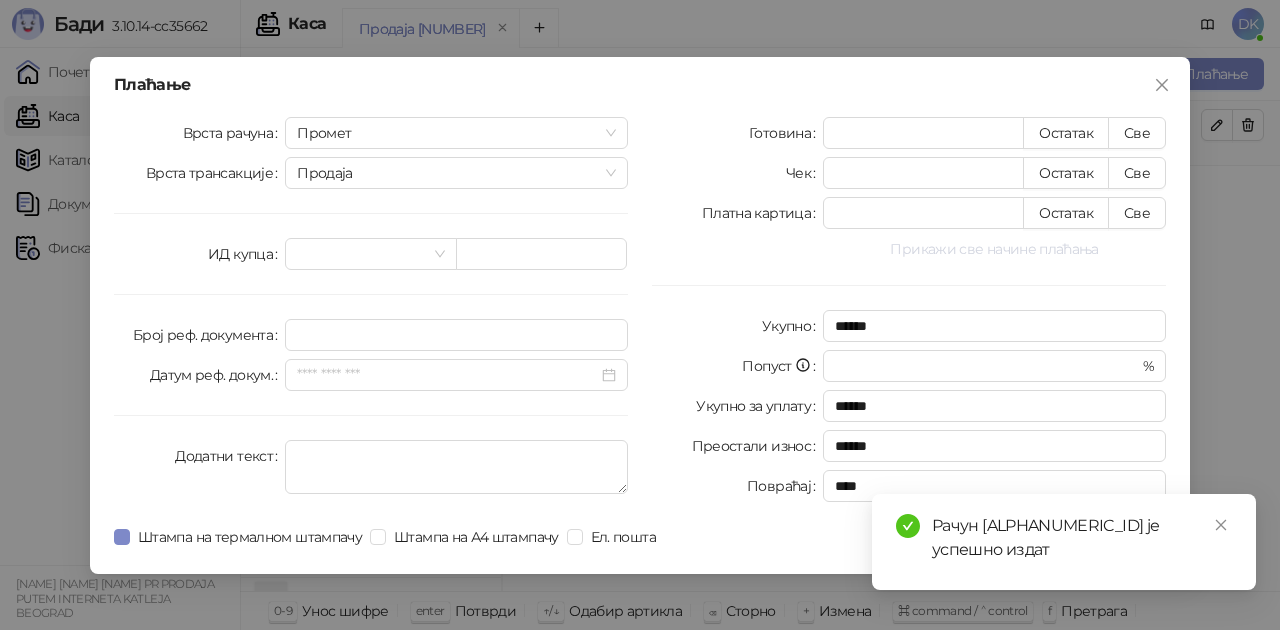 click on "Прикажи све начине плаћања" at bounding box center [994, 249] 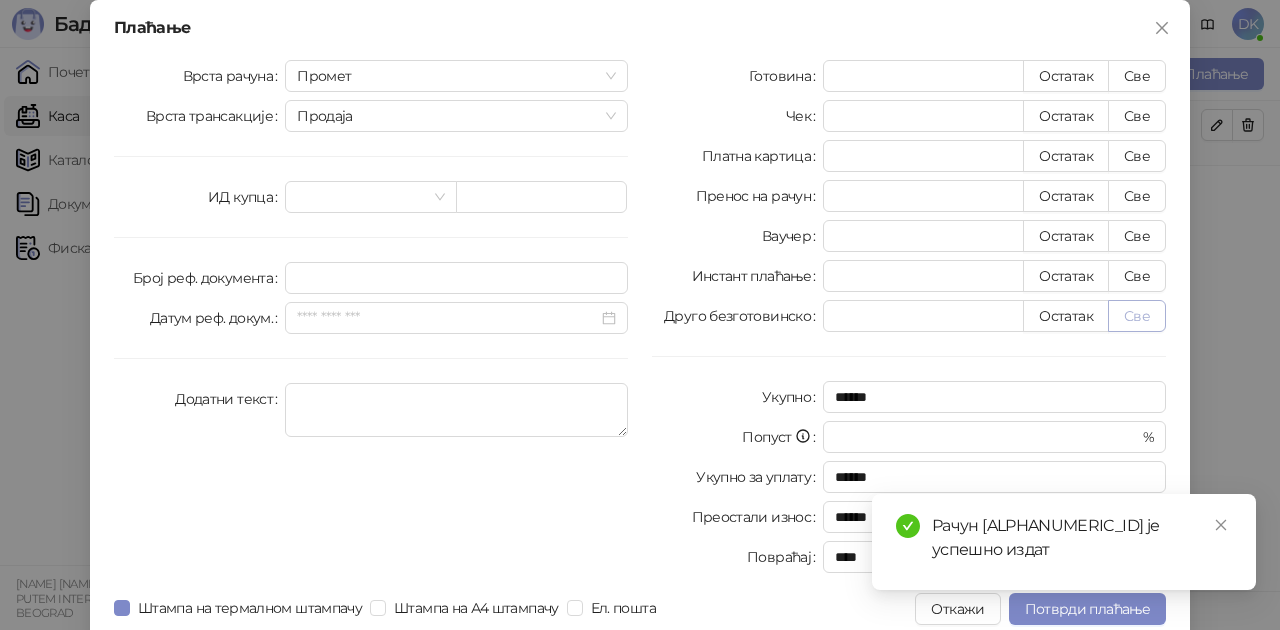 click on "Све" at bounding box center (1137, 316) 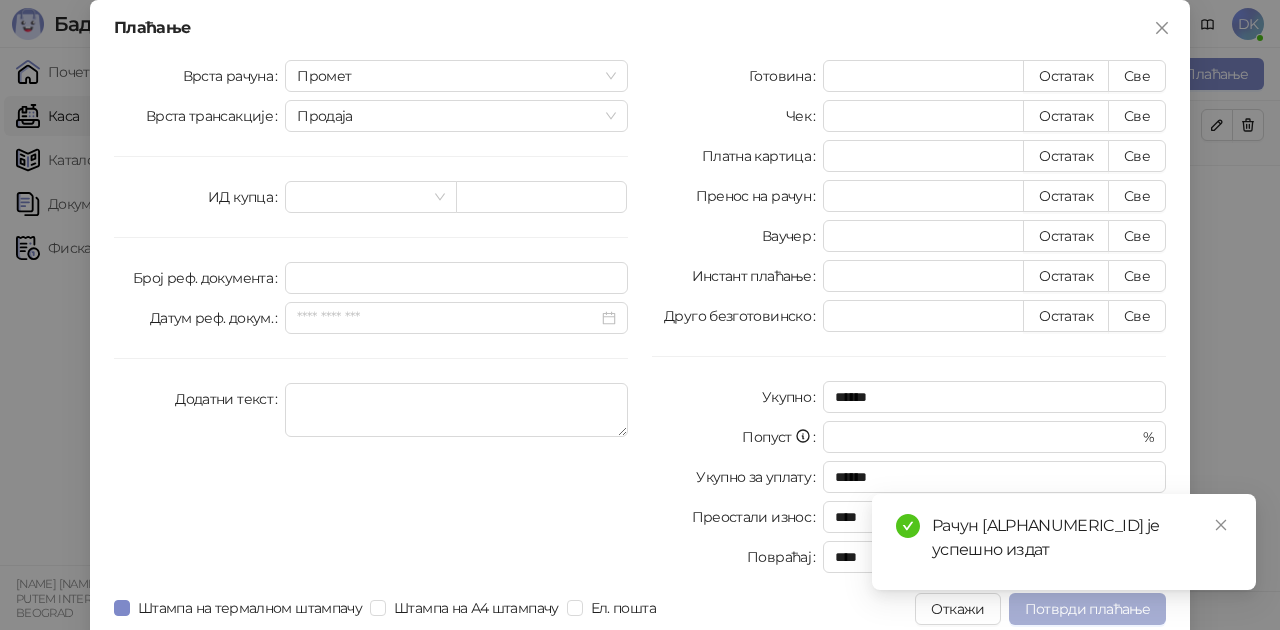 click on "Потврди плаћање" at bounding box center (1087, 609) 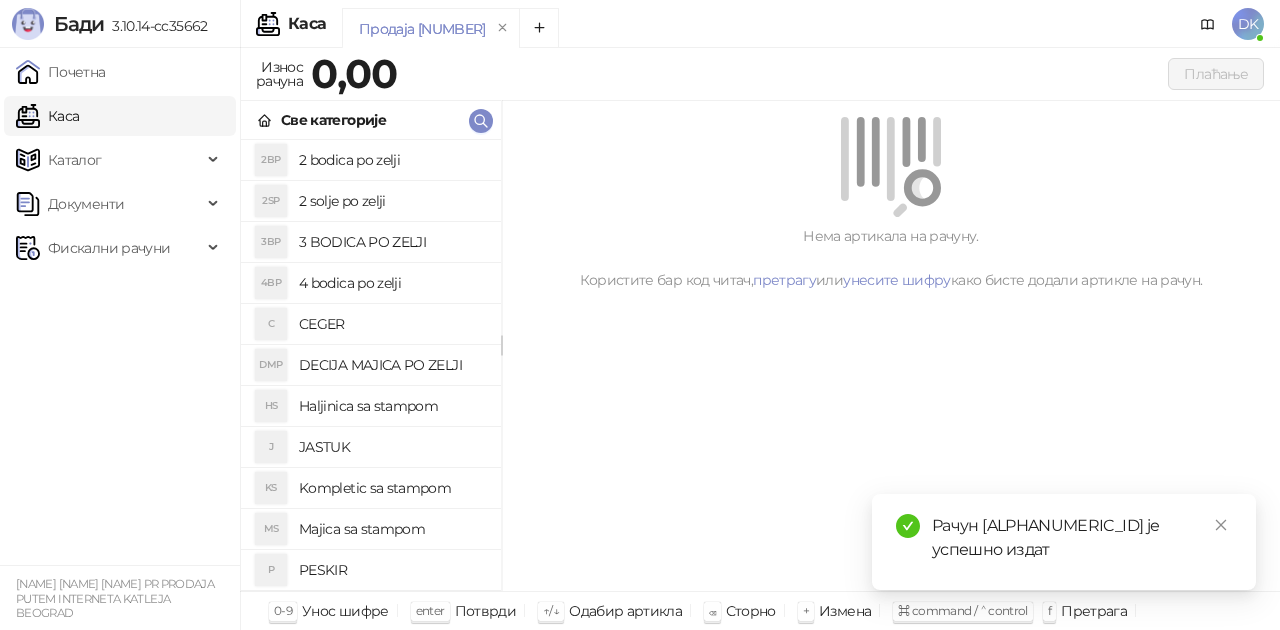scroll, scrollTop: 100, scrollLeft: 0, axis: vertical 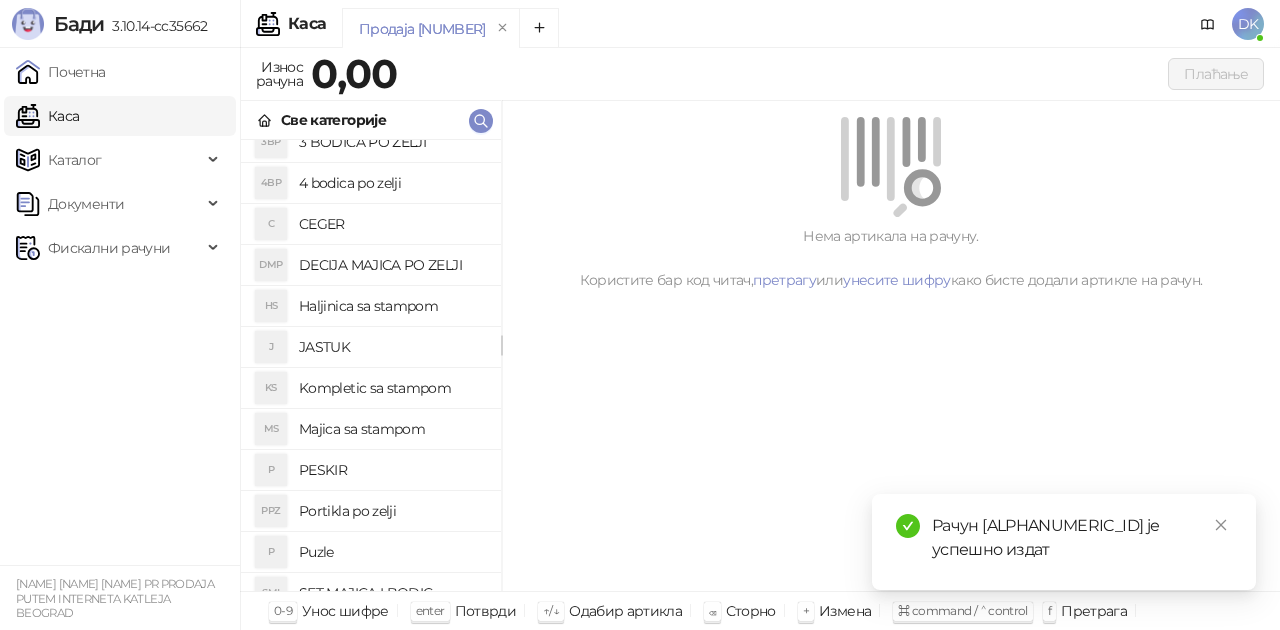 click on "Majica sa stampom" at bounding box center [392, 429] 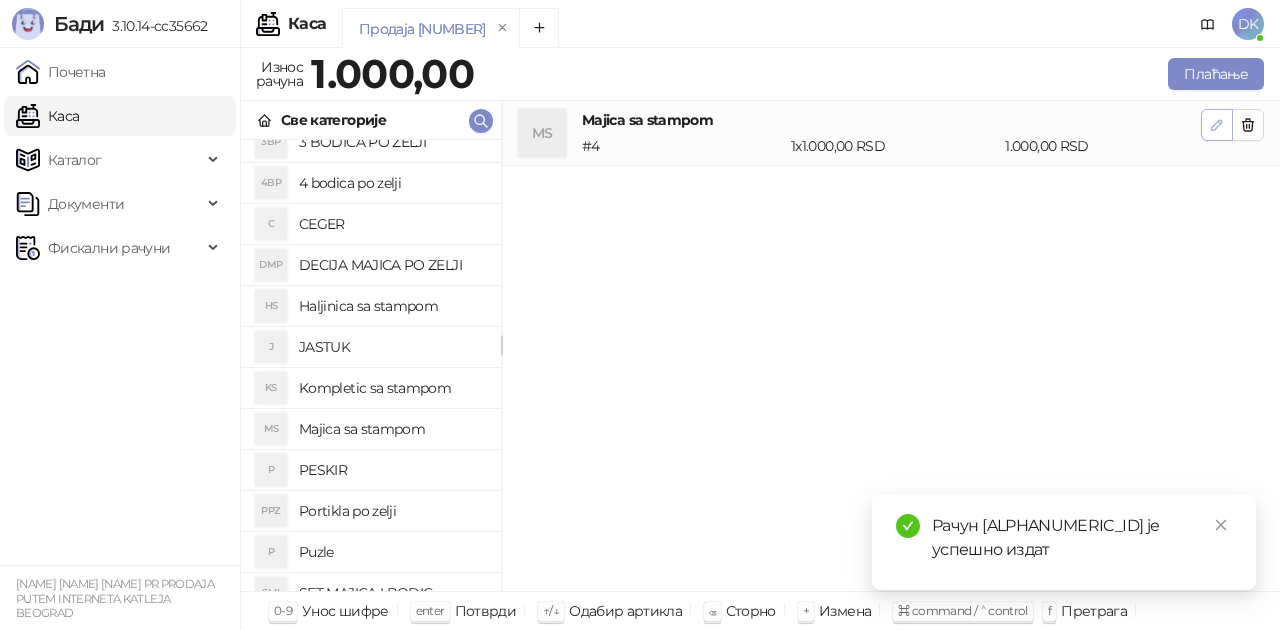 click at bounding box center [1217, 125] 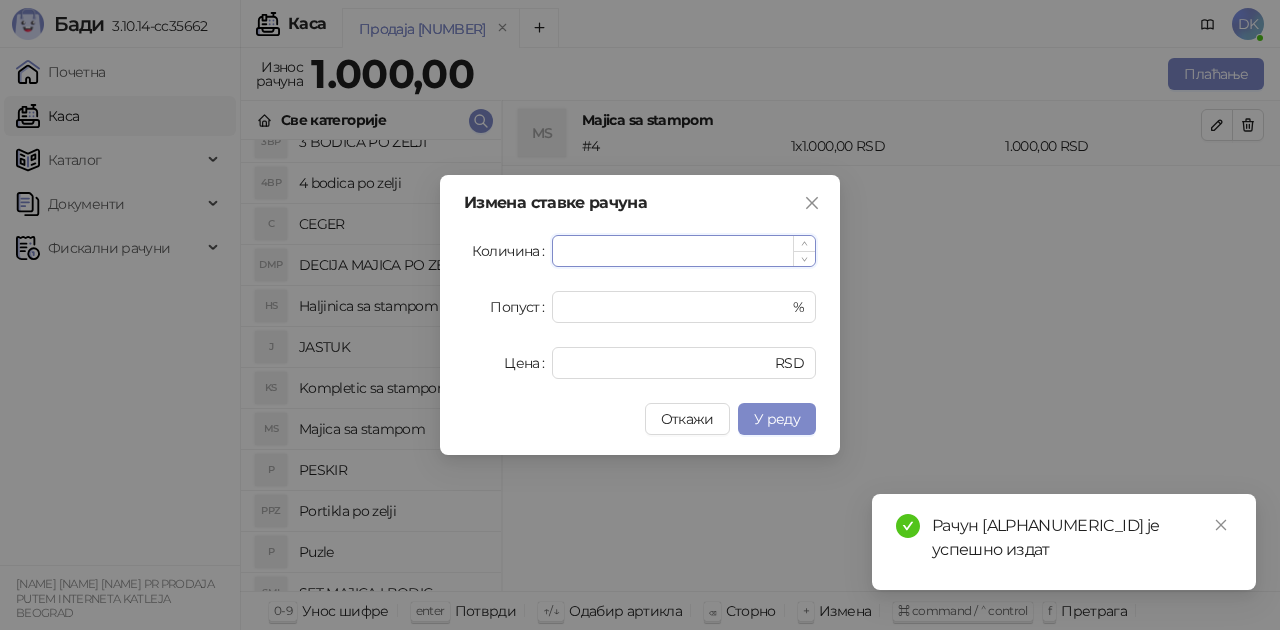 type on "*" 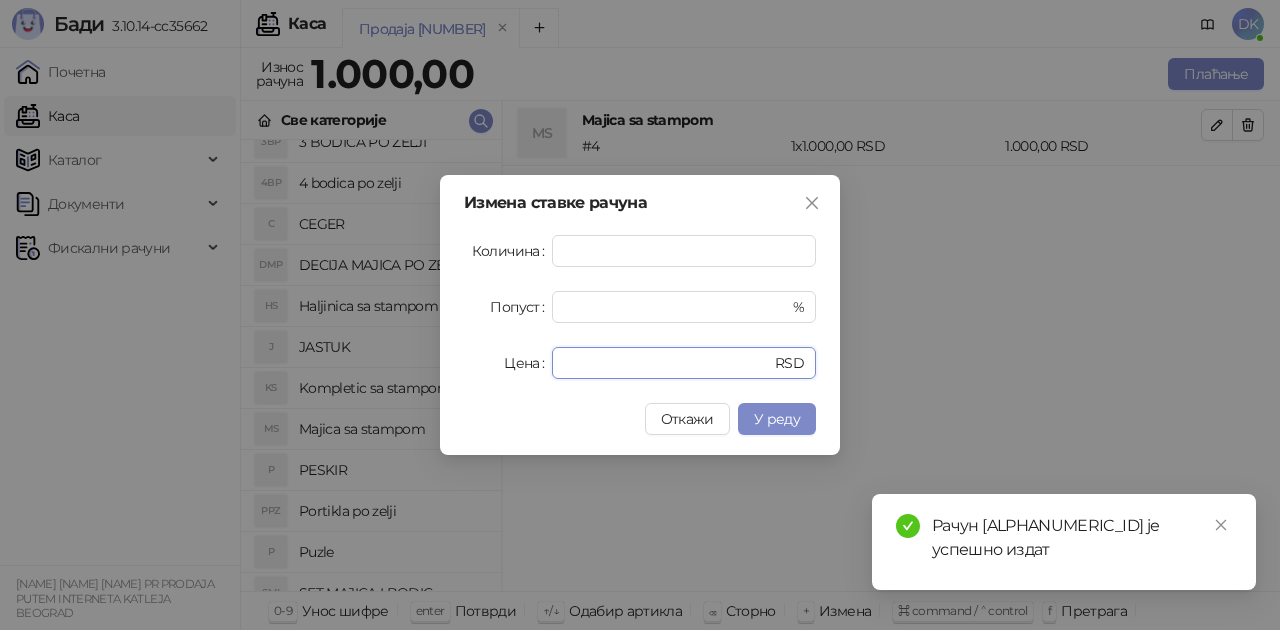 type on "****" 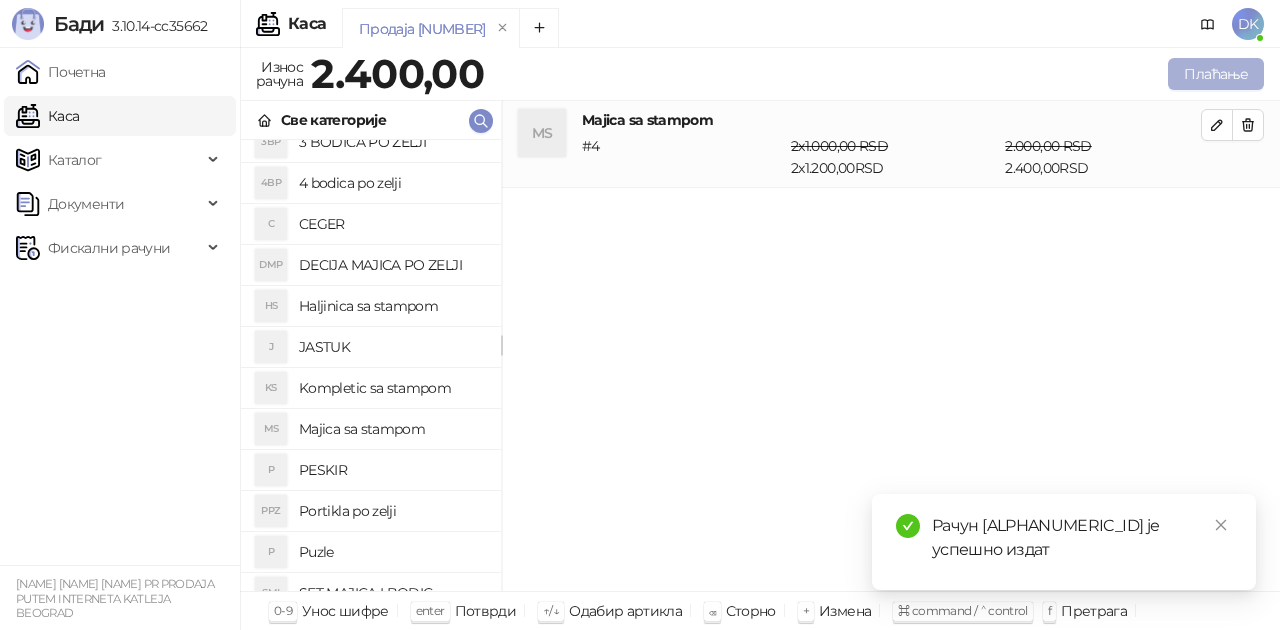 click on "Плаћање" at bounding box center [1216, 74] 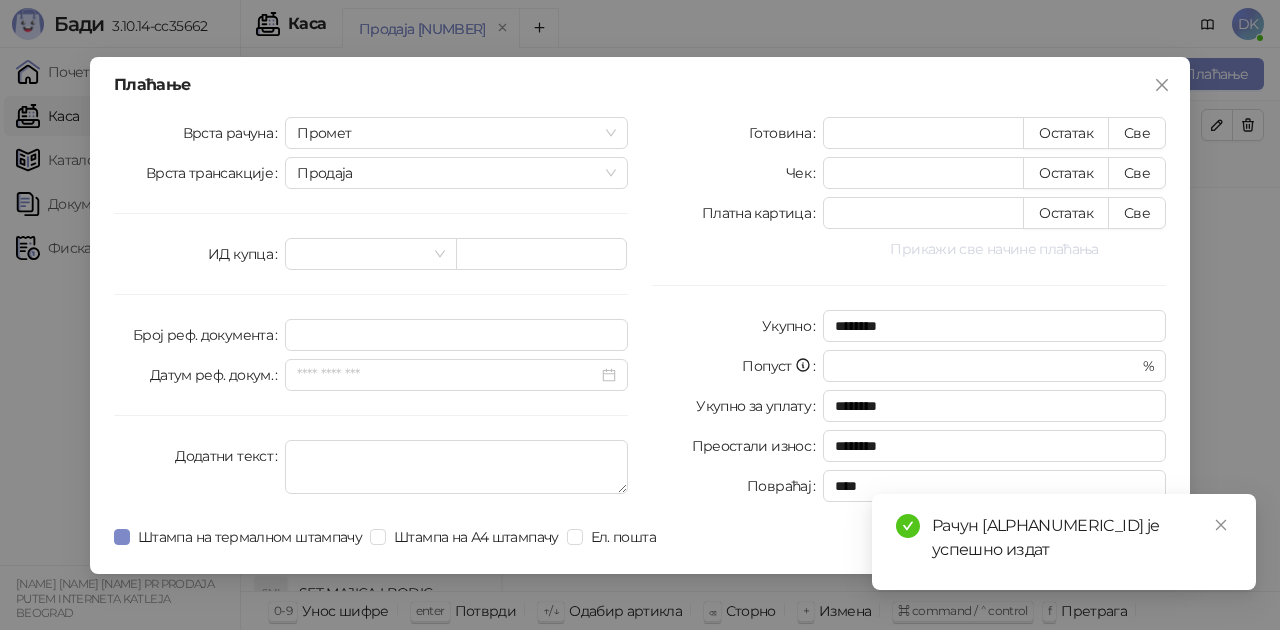 click on "Прикажи све начине плаћања" at bounding box center (994, 249) 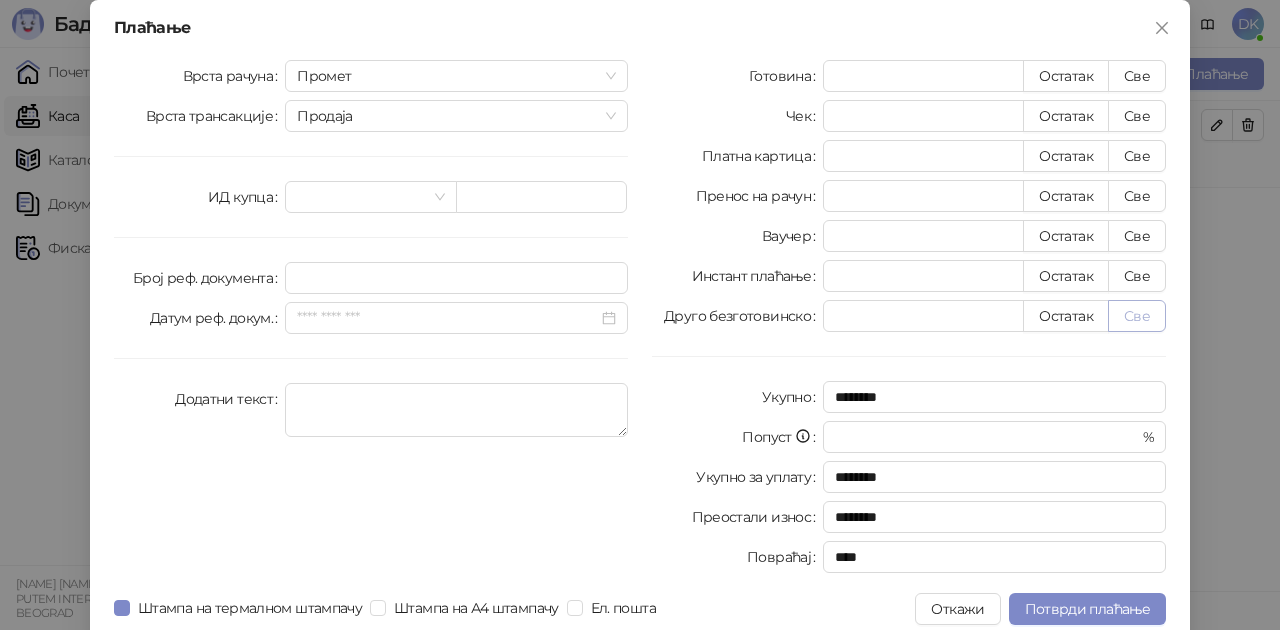click on "Све" at bounding box center [1137, 316] 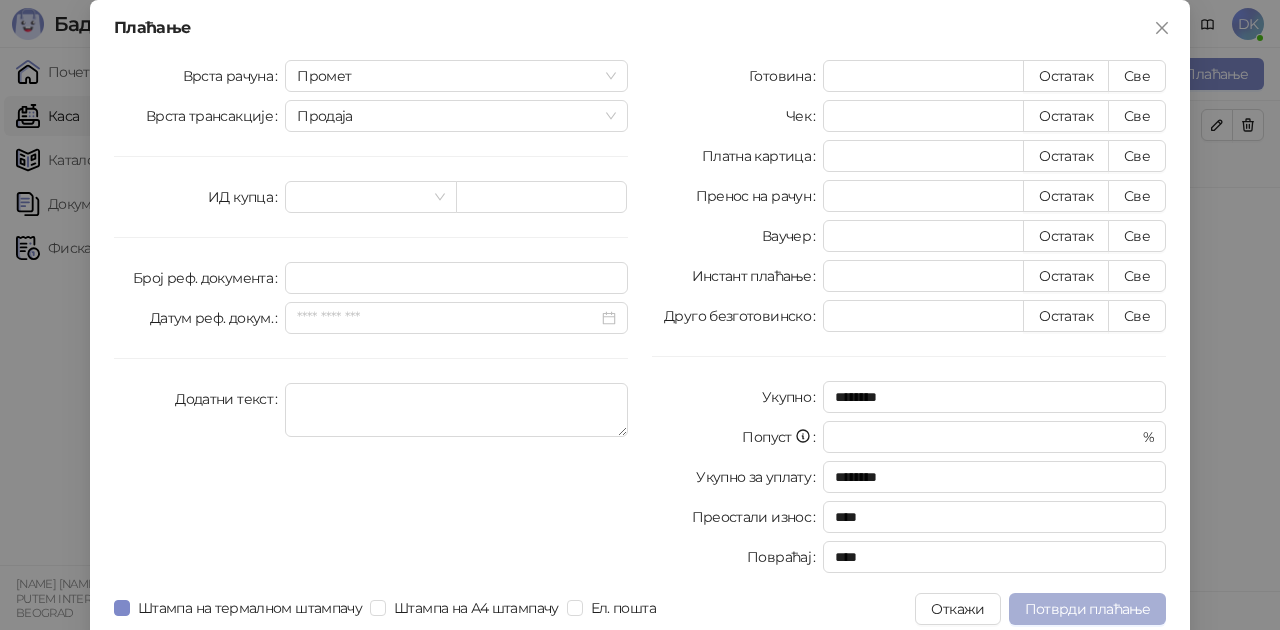 click on "Потврди плаћање" at bounding box center (1087, 609) 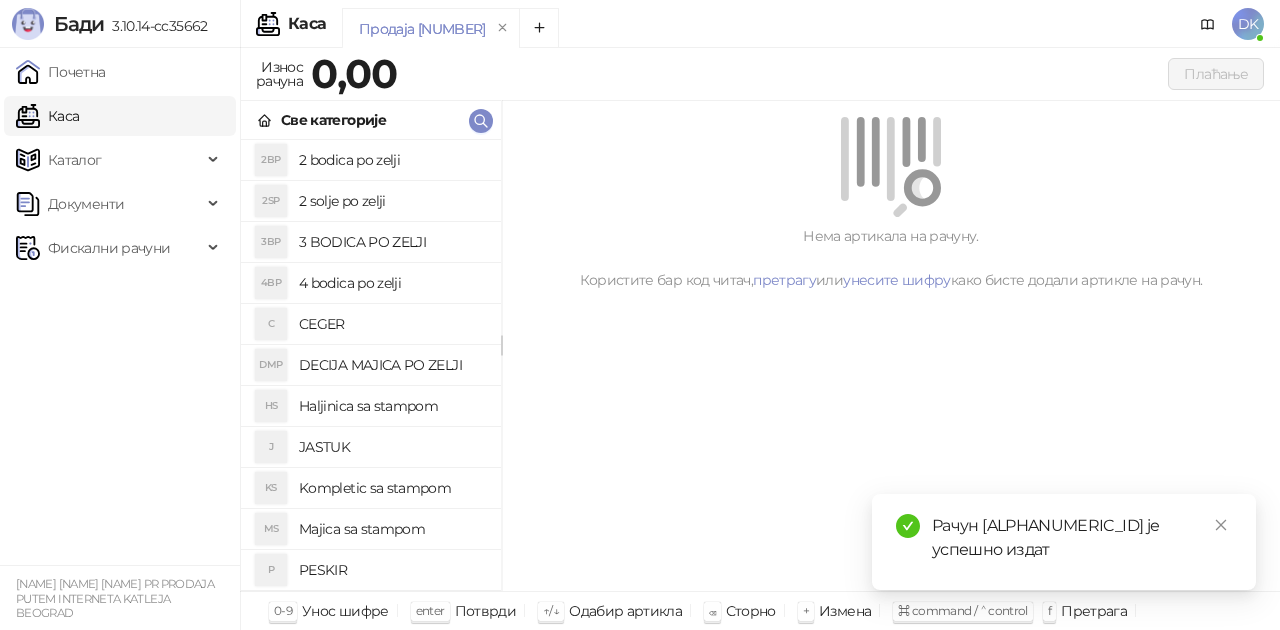 click on "Majica sa stampom" at bounding box center [392, 529] 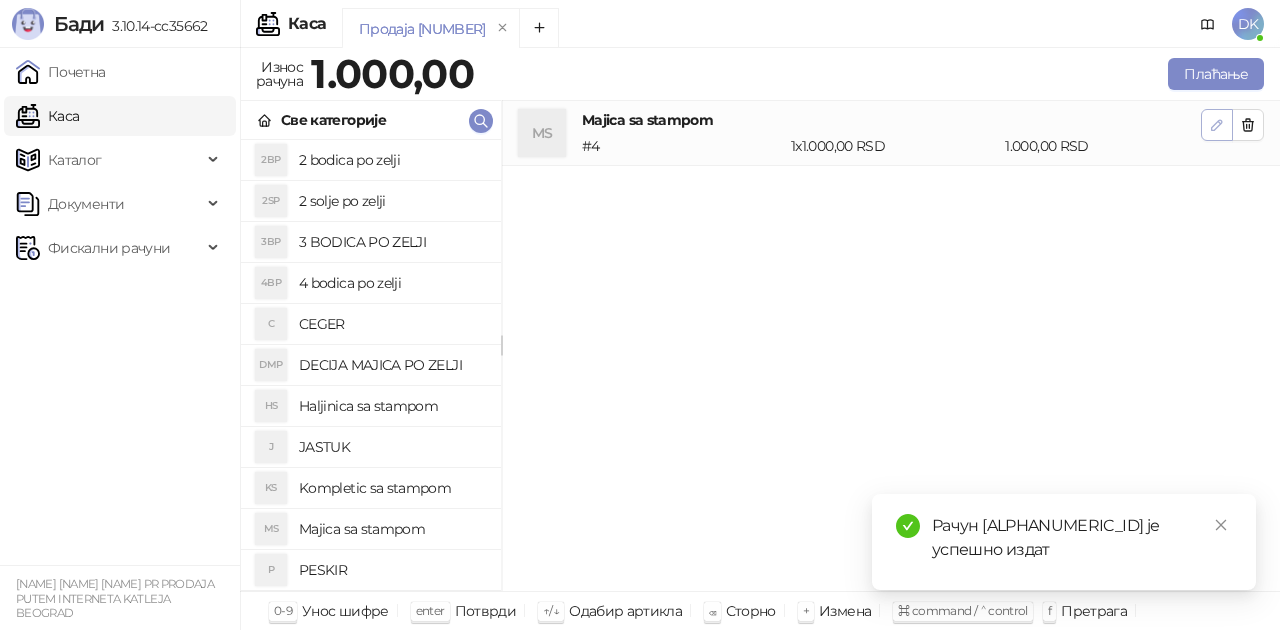 click at bounding box center [1217, 125] 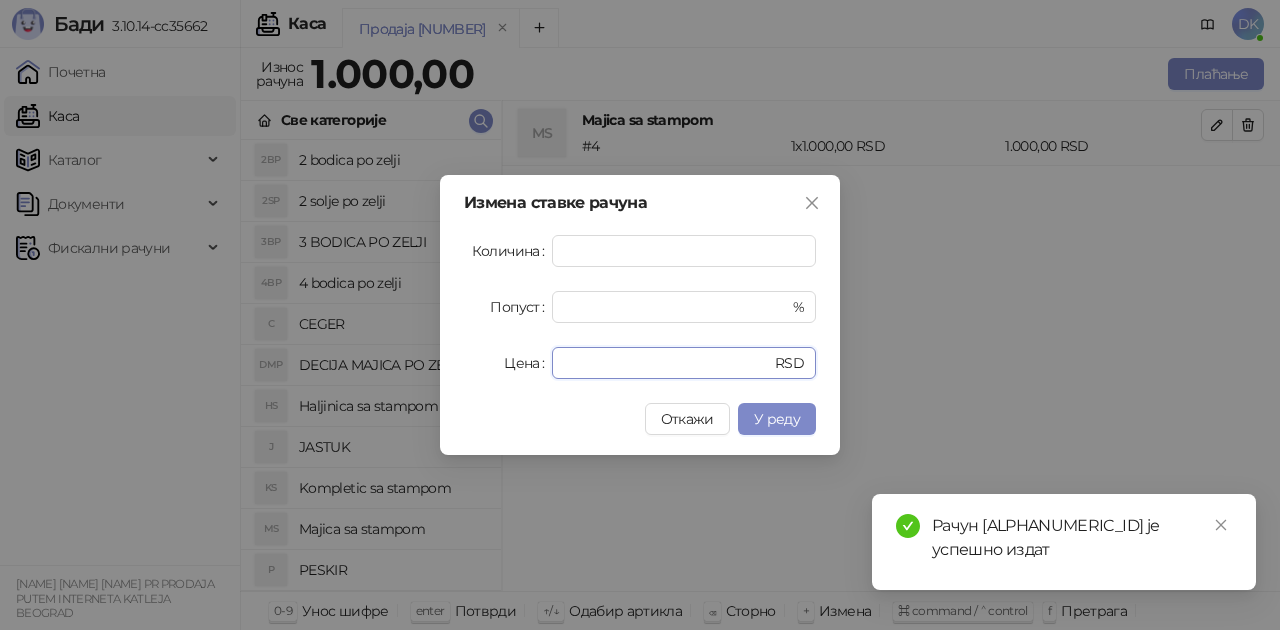 drag, startPoint x: 612, startPoint y: 360, endPoint x: 406, endPoint y: 351, distance: 206.1965 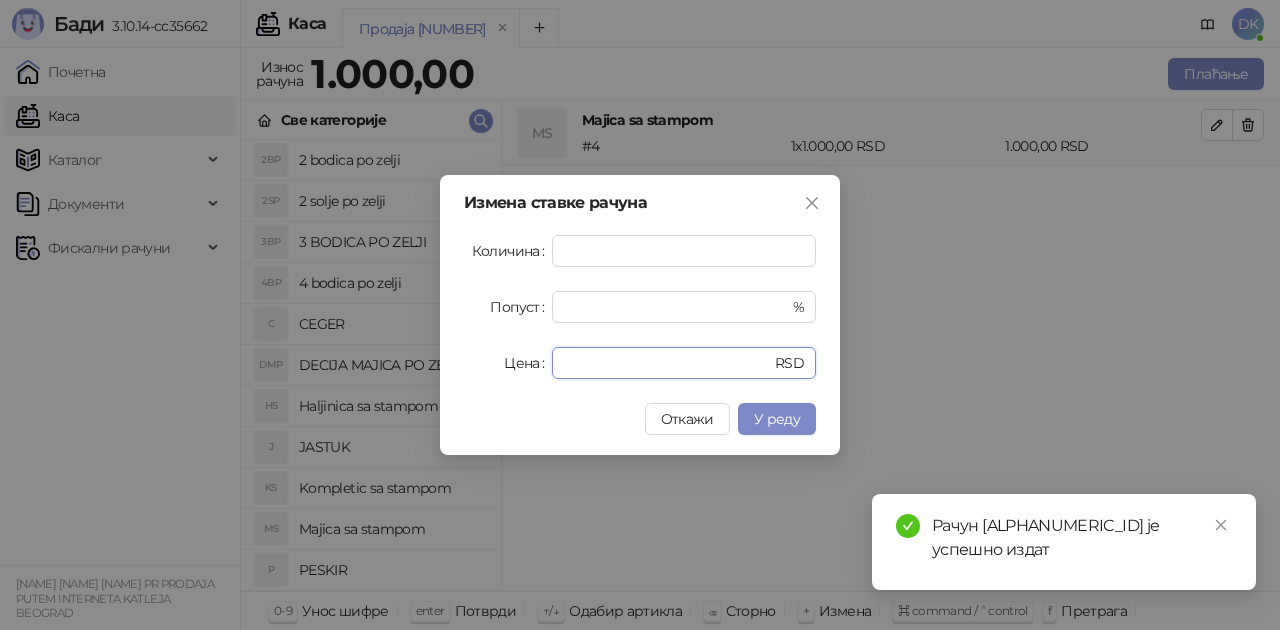 type on "****" 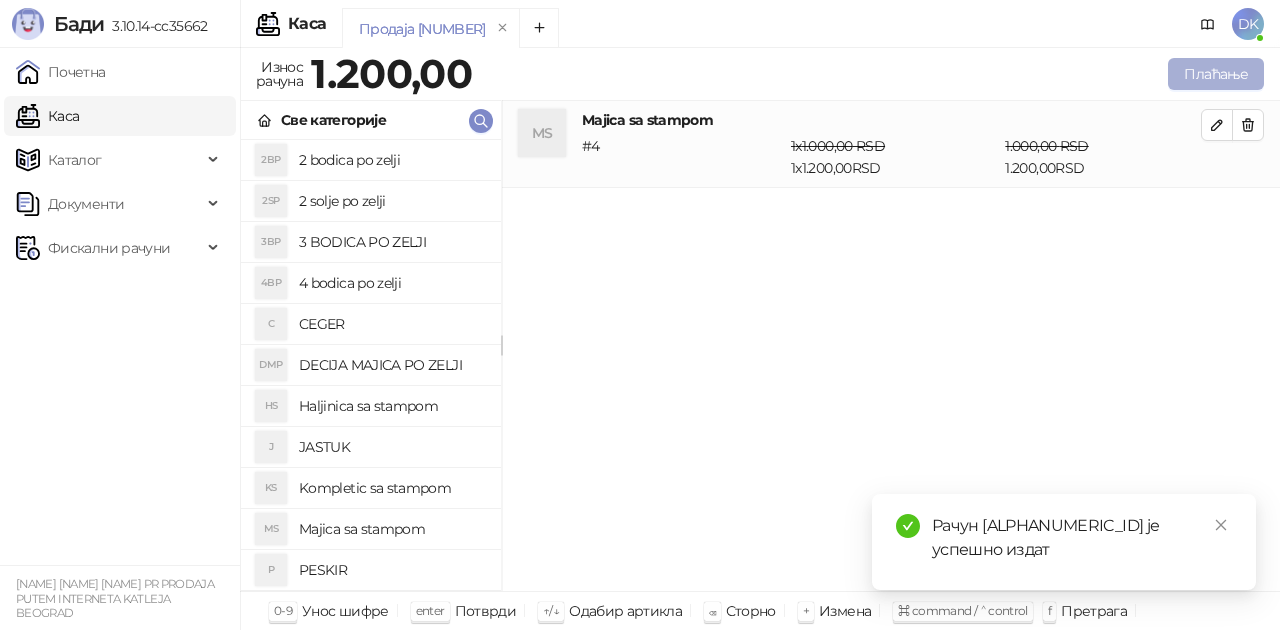 click on "Плаћање" at bounding box center [1216, 74] 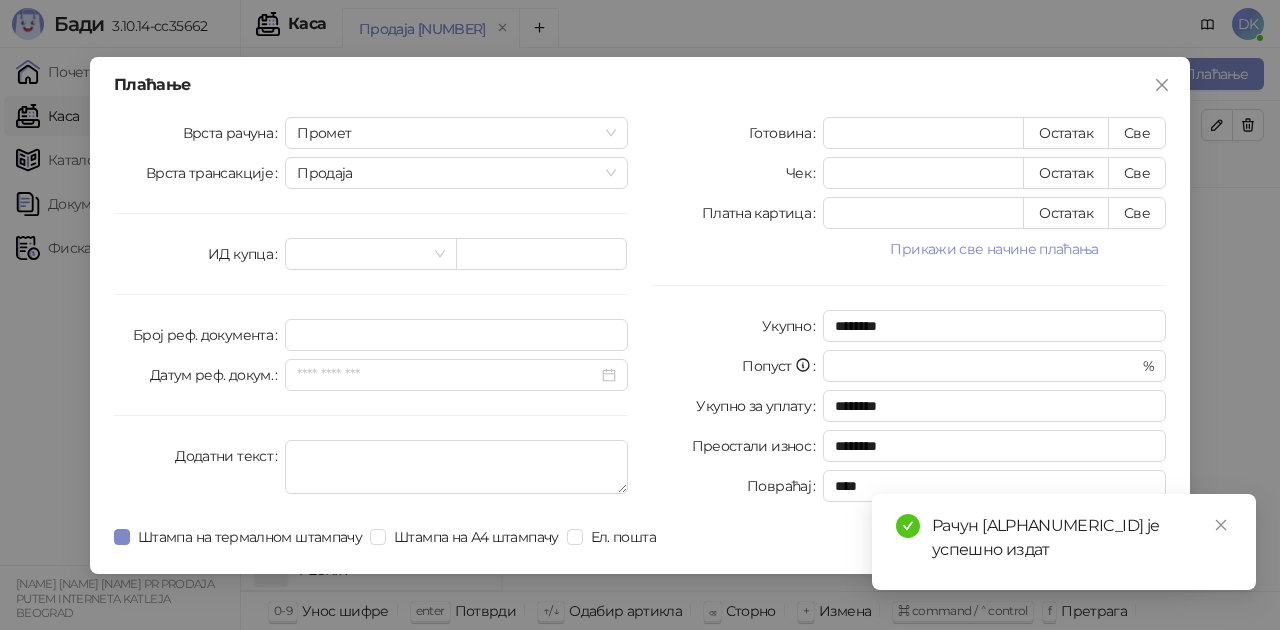 drag, startPoint x: 1010, startPoint y: 246, endPoint x: 1082, endPoint y: 275, distance: 77.62087 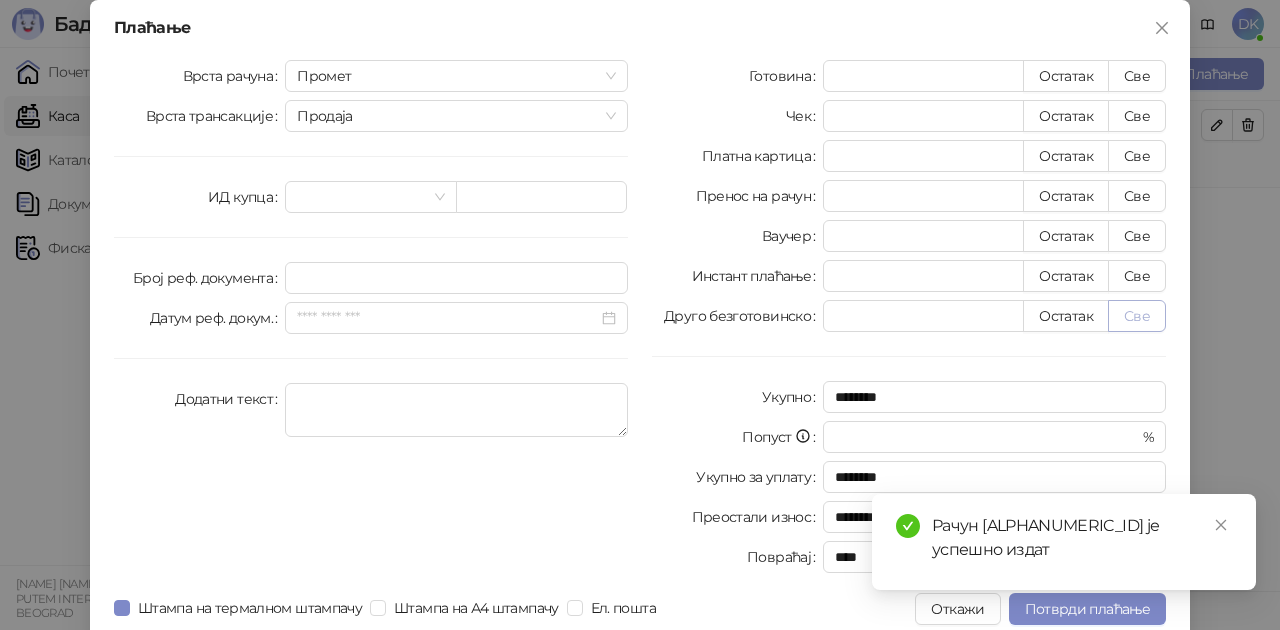 click on "Све" at bounding box center [1137, 316] 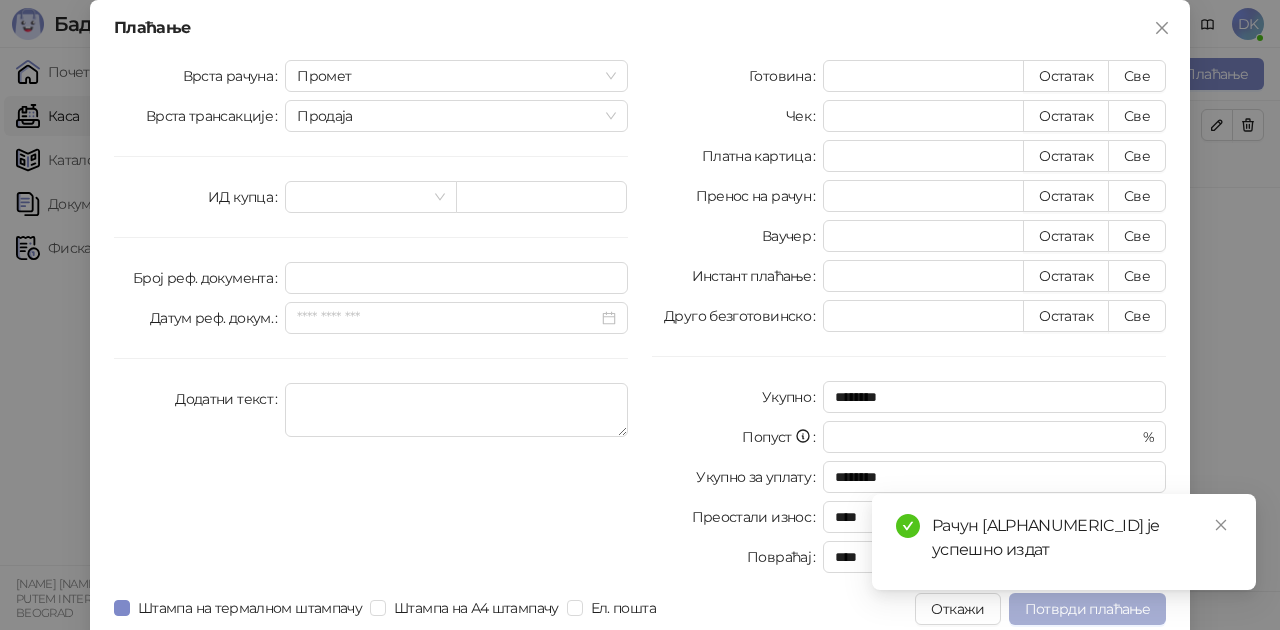 click on "Потврди плаћање" at bounding box center [1087, 609] 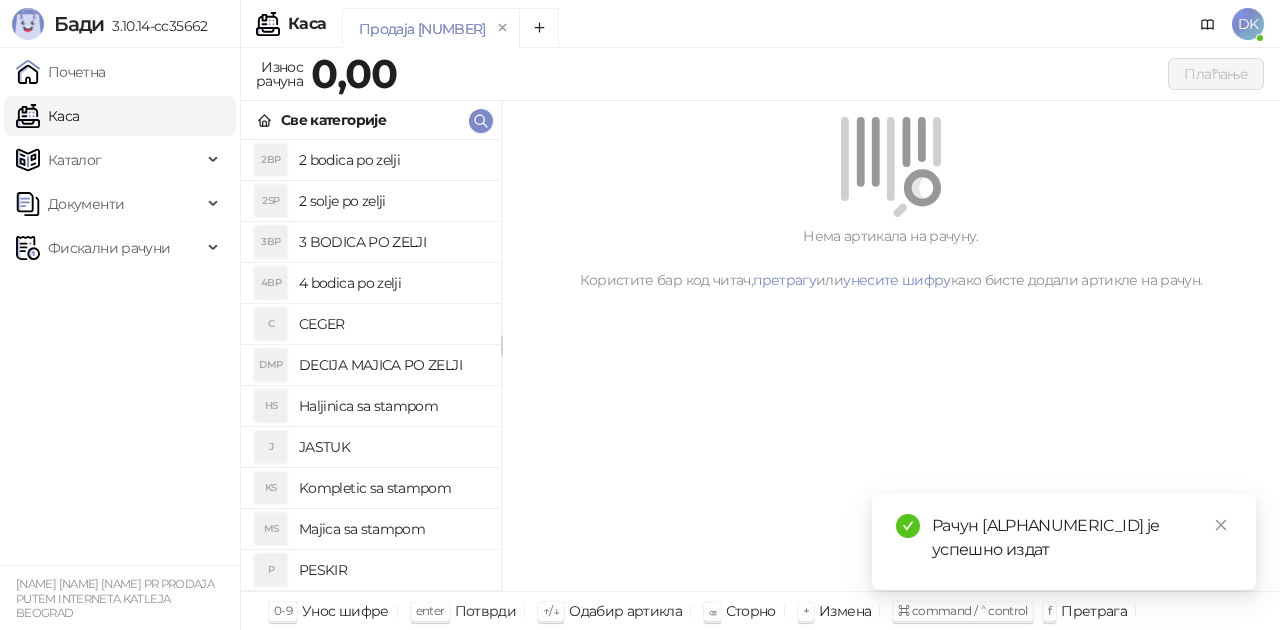 click on "2 bodica po zelji" at bounding box center [392, 160] 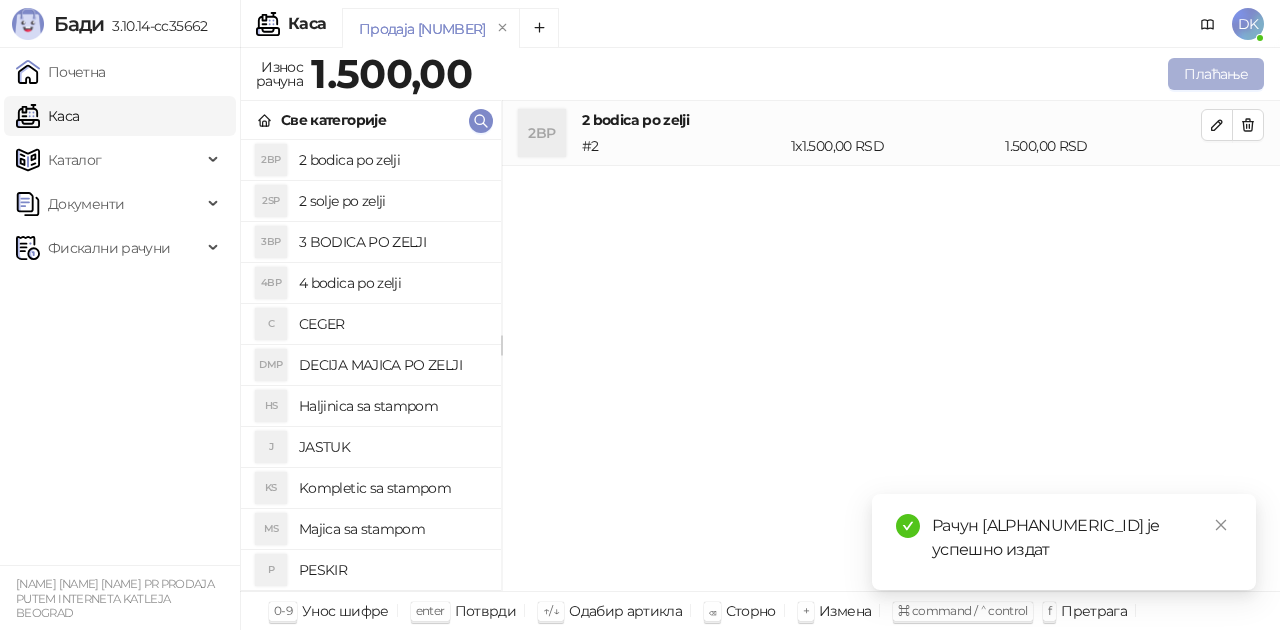 click on "Плаћање" at bounding box center (1216, 74) 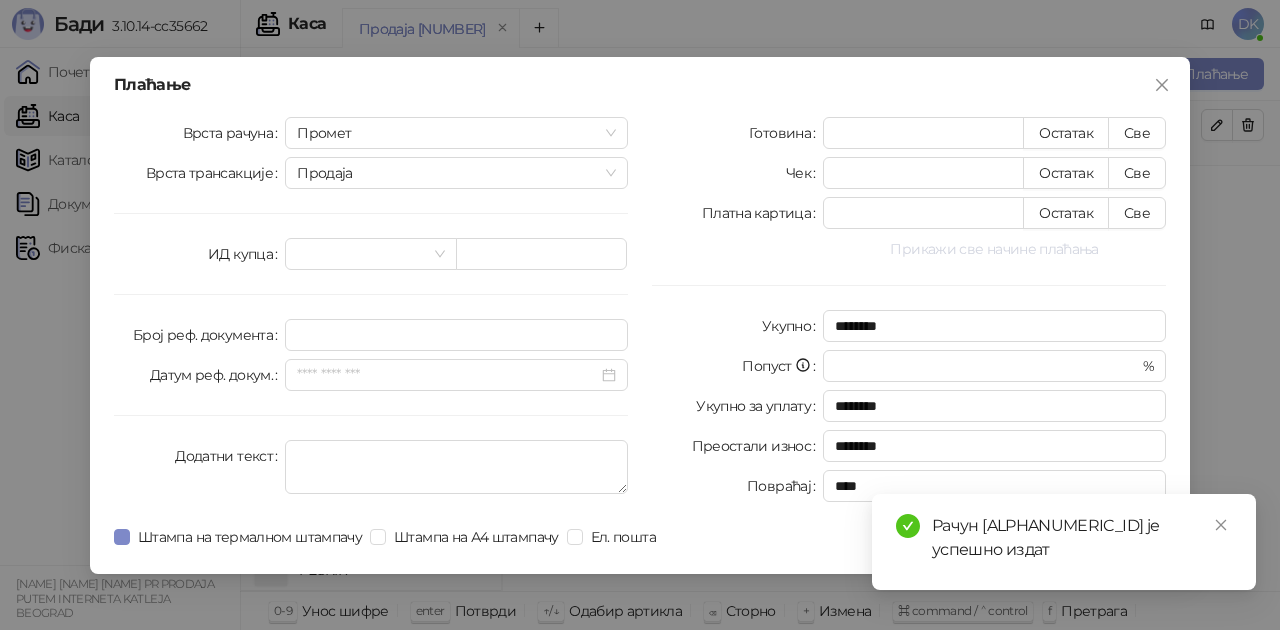click on "Прикажи све начине плаћања" at bounding box center (994, 249) 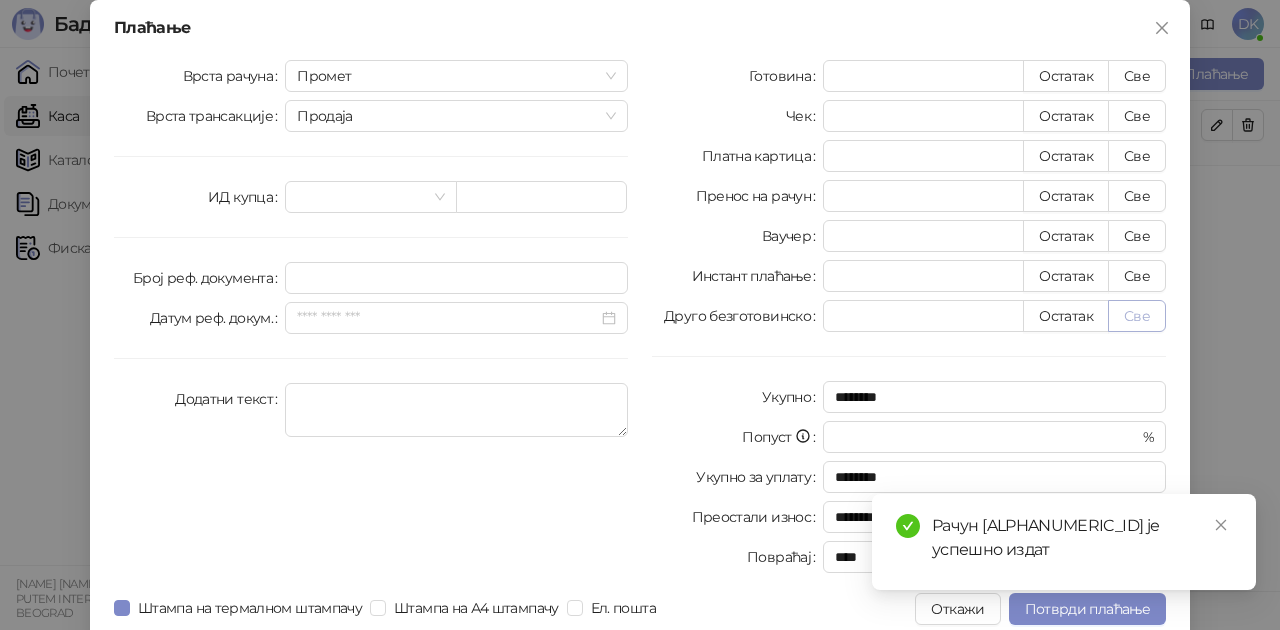 click on "Све" at bounding box center [1137, 316] 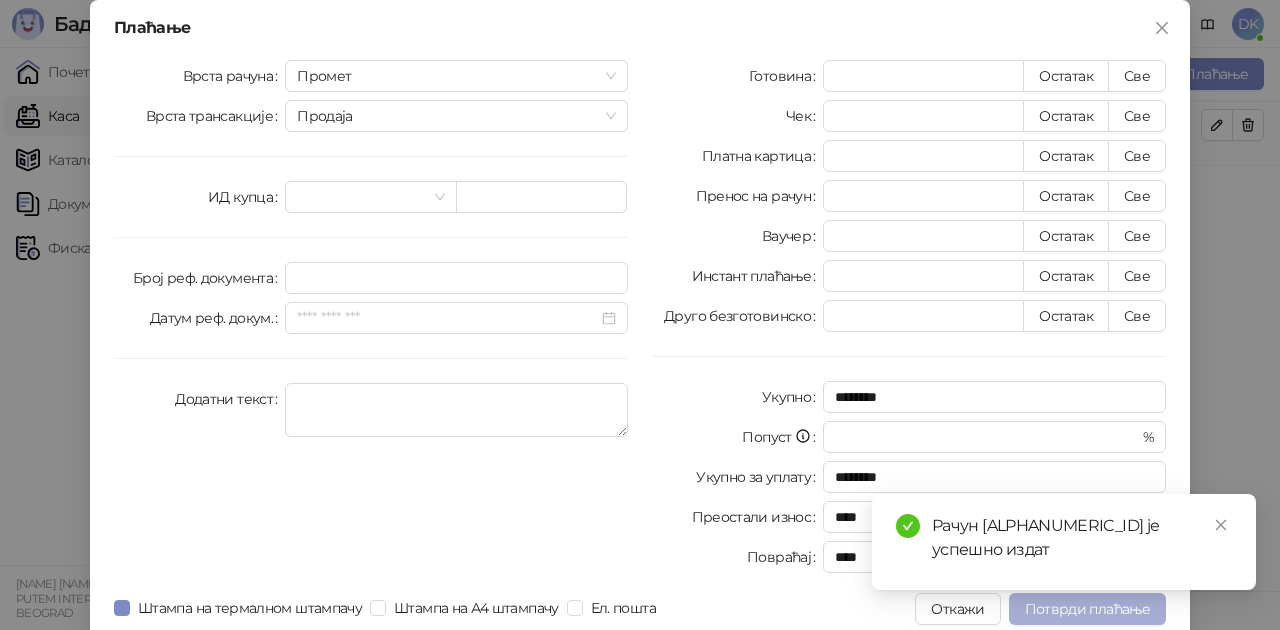 click on "Потврди плаћање" at bounding box center [1087, 609] 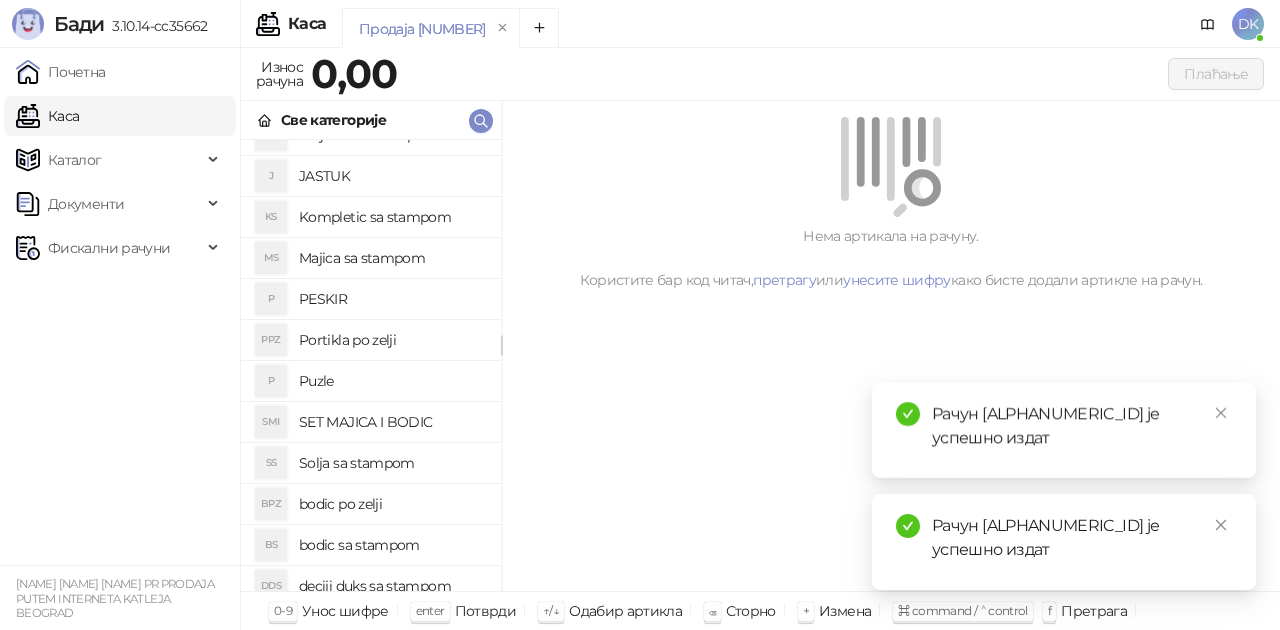 scroll, scrollTop: 300, scrollLeft: 0, axis: vertical 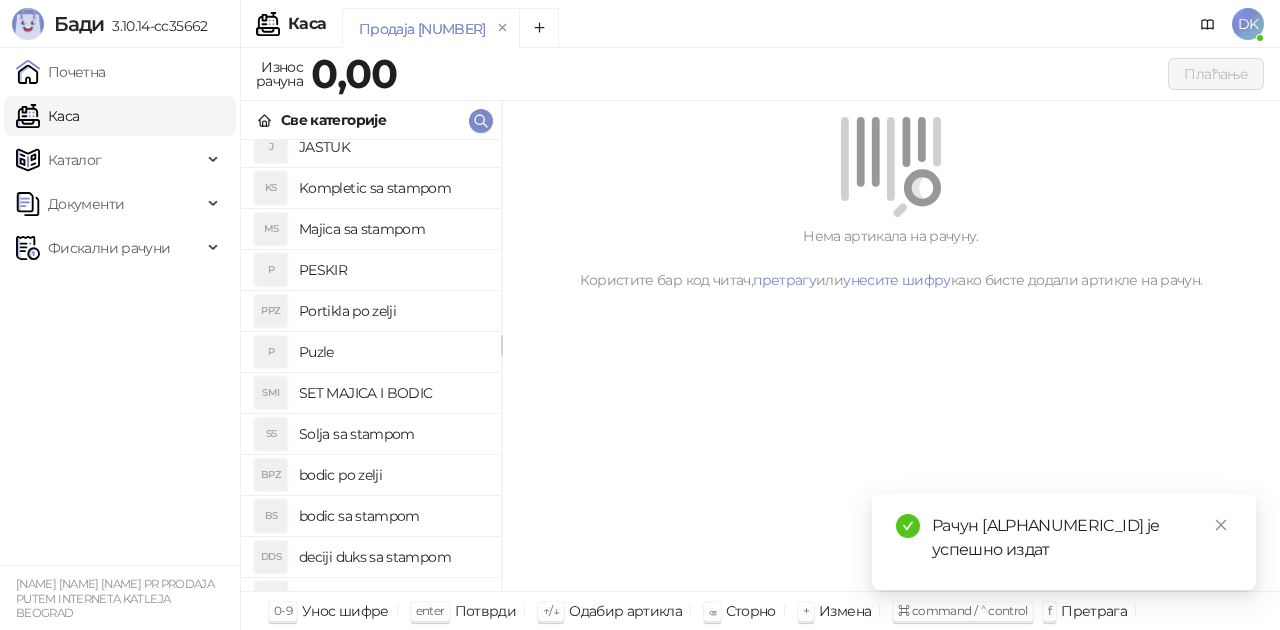 click on "SET MAJICA I BODIC" at bounding box center (392, 393) 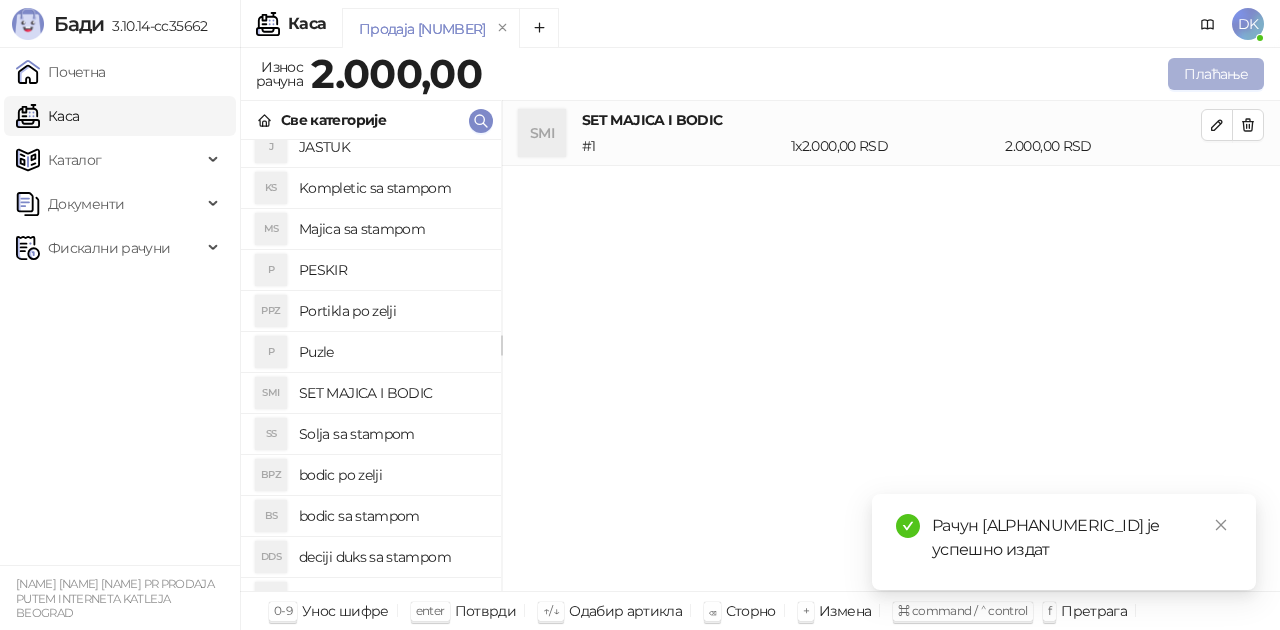 click on "Плаћање" at bounding box center [1216, 74] 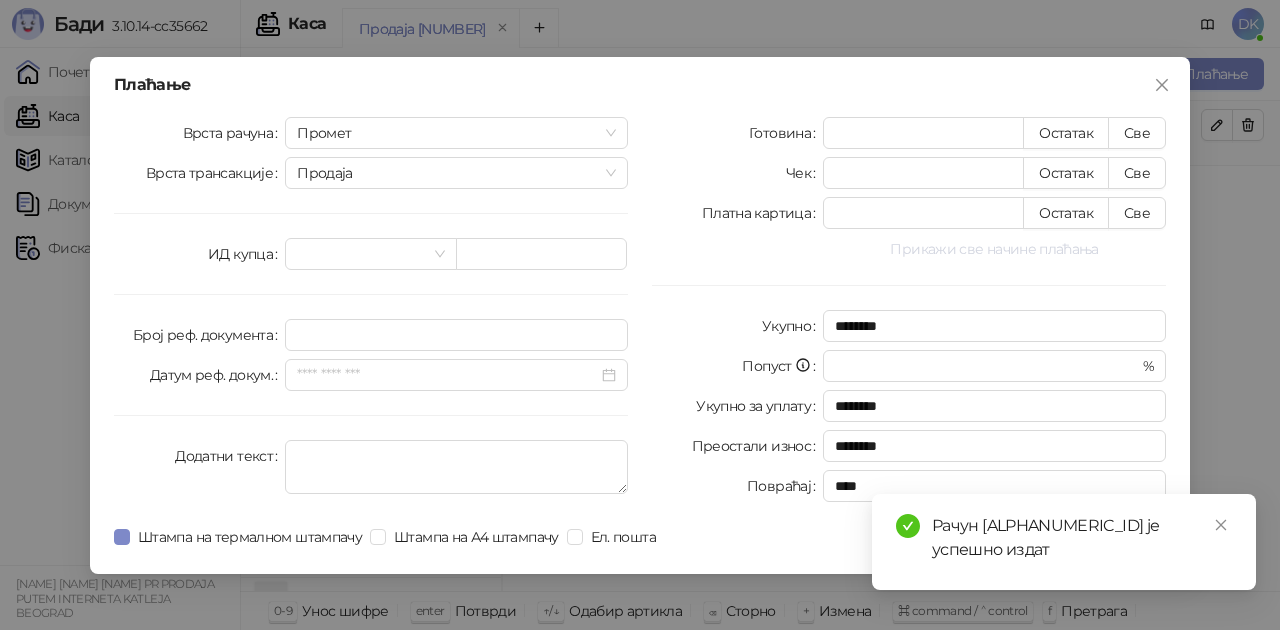 click on "Прикажи све начине плаћања" at bounding box center (994, 249) 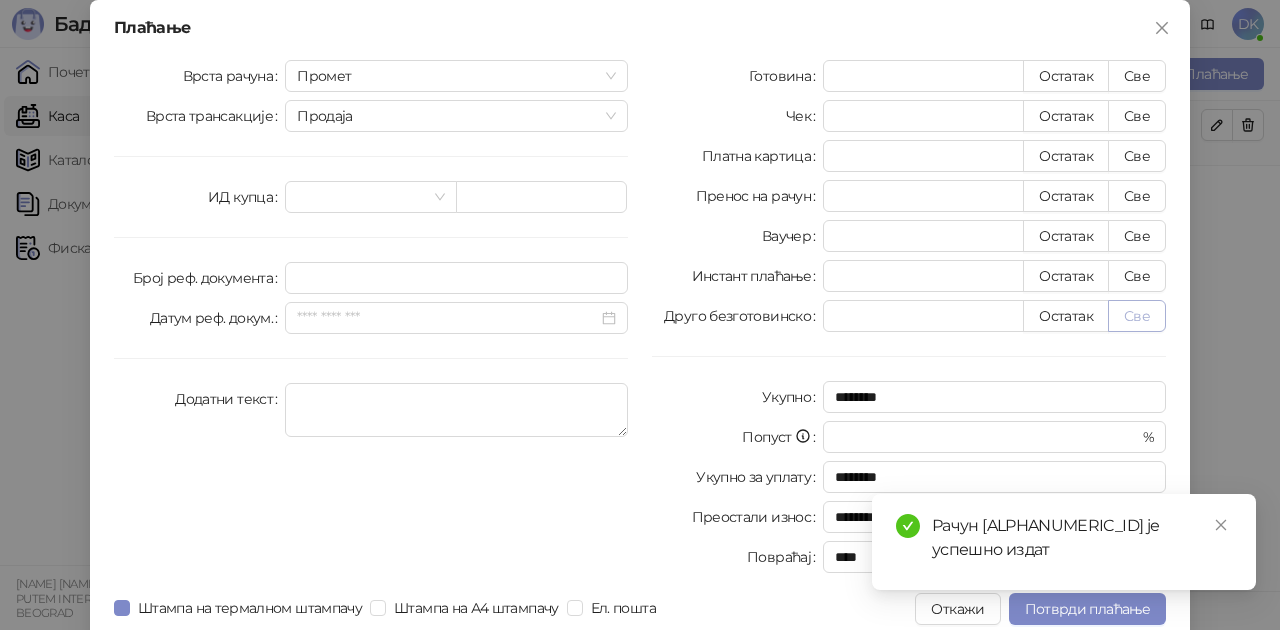 click on "Све" at bounding box center (1137, 316) 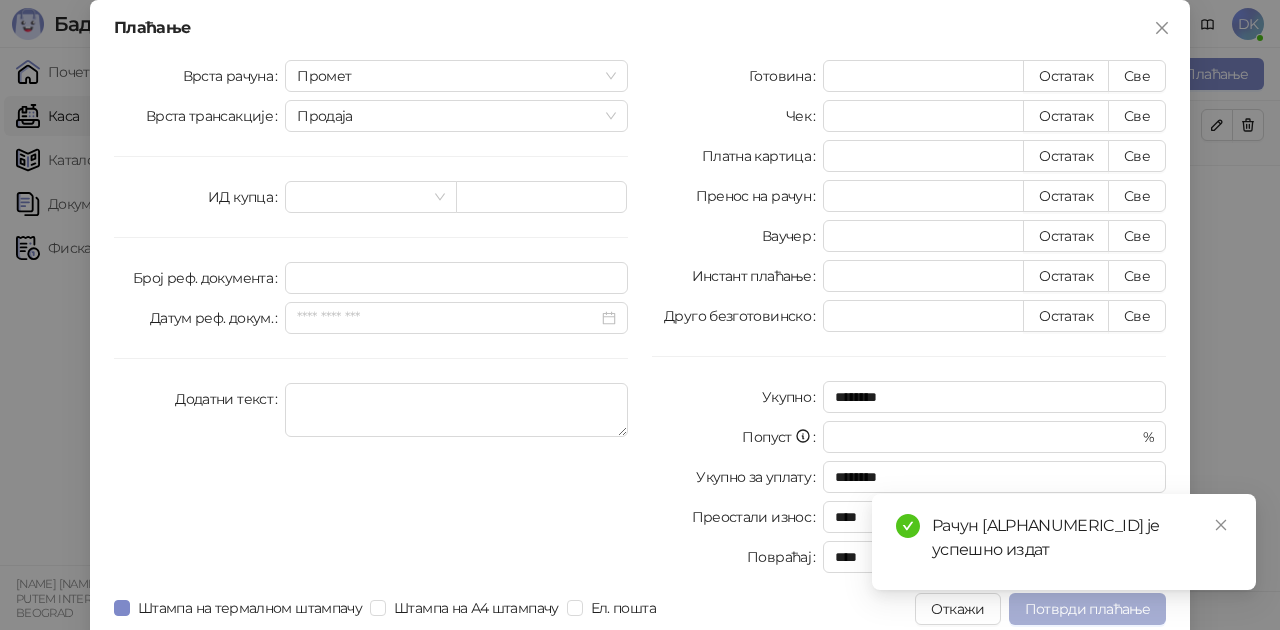 click on "Потврди плаћање" at bounding box center (1087, 609) 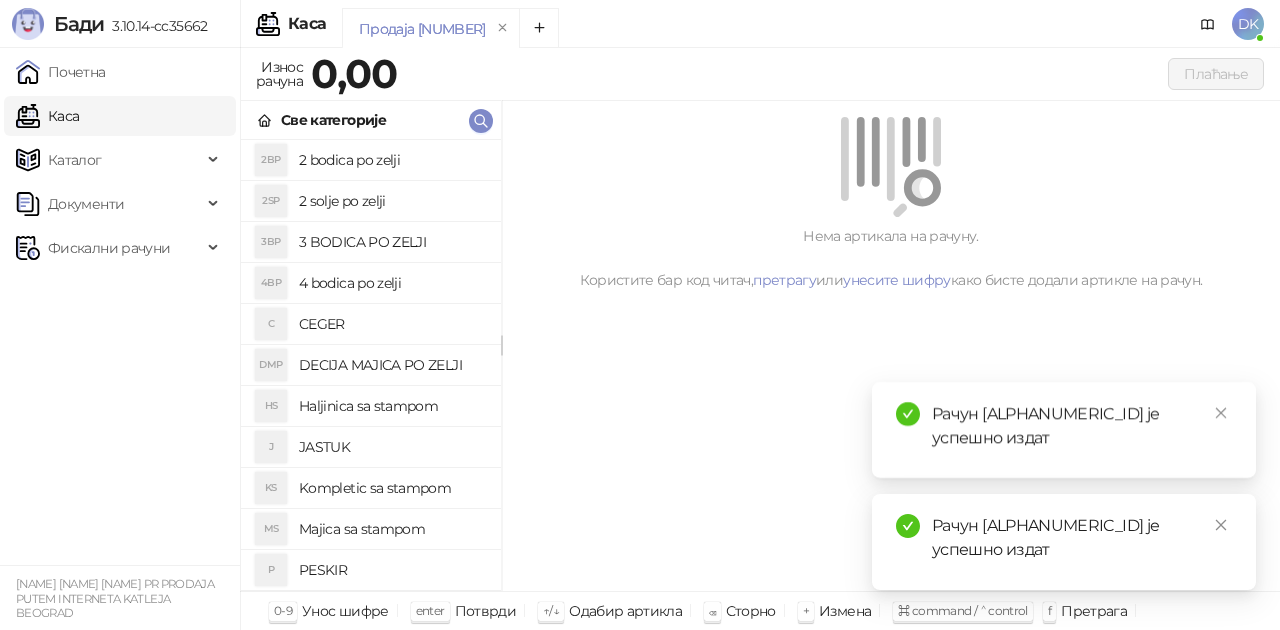 scroll, scrollTop: 100, scrollLeft: 0, axis: vertical 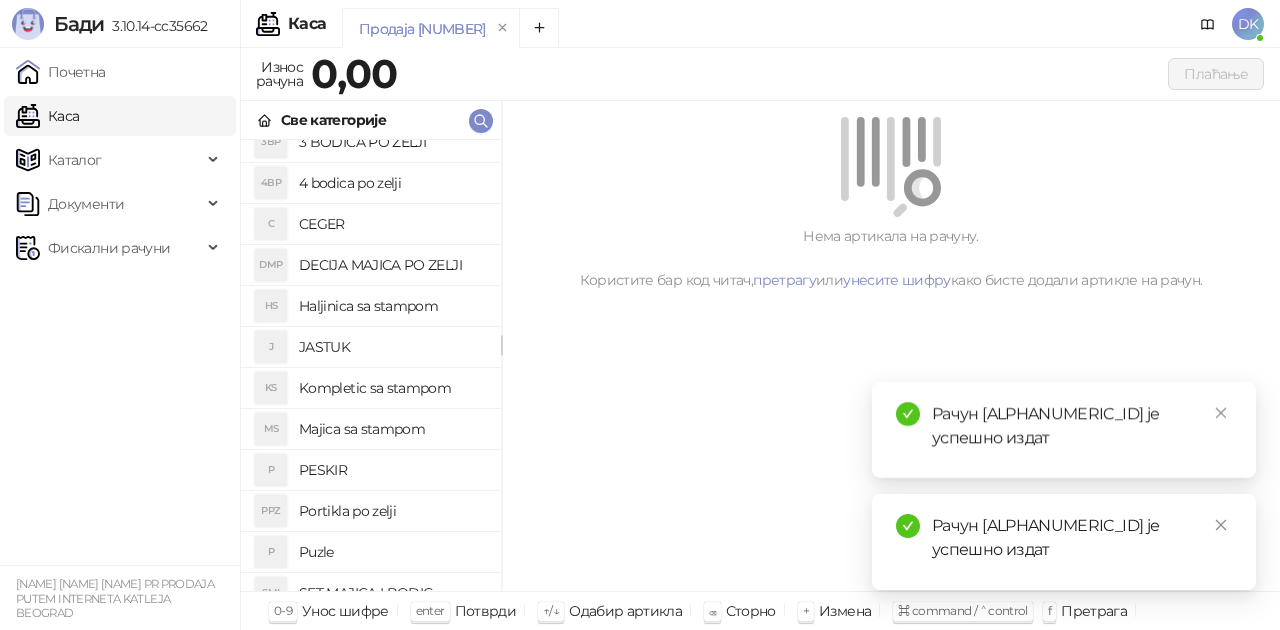 click on "Majica sa stampom" at bounding box center [392, 429] 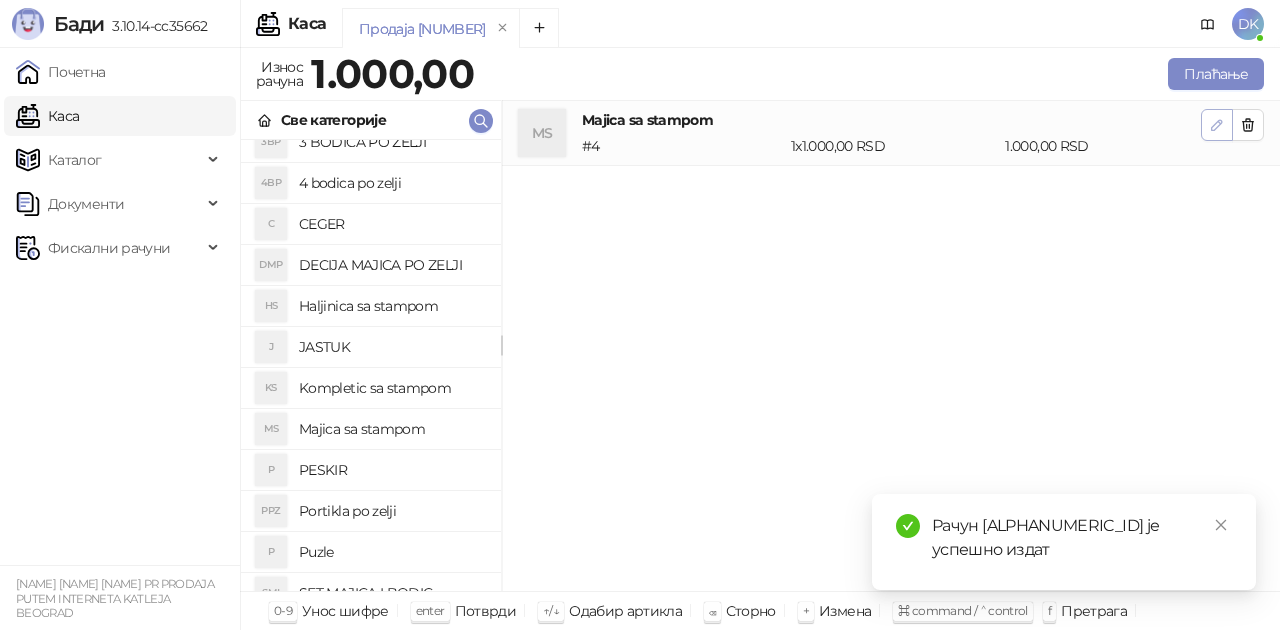 click at bounding box center (1217, 125) 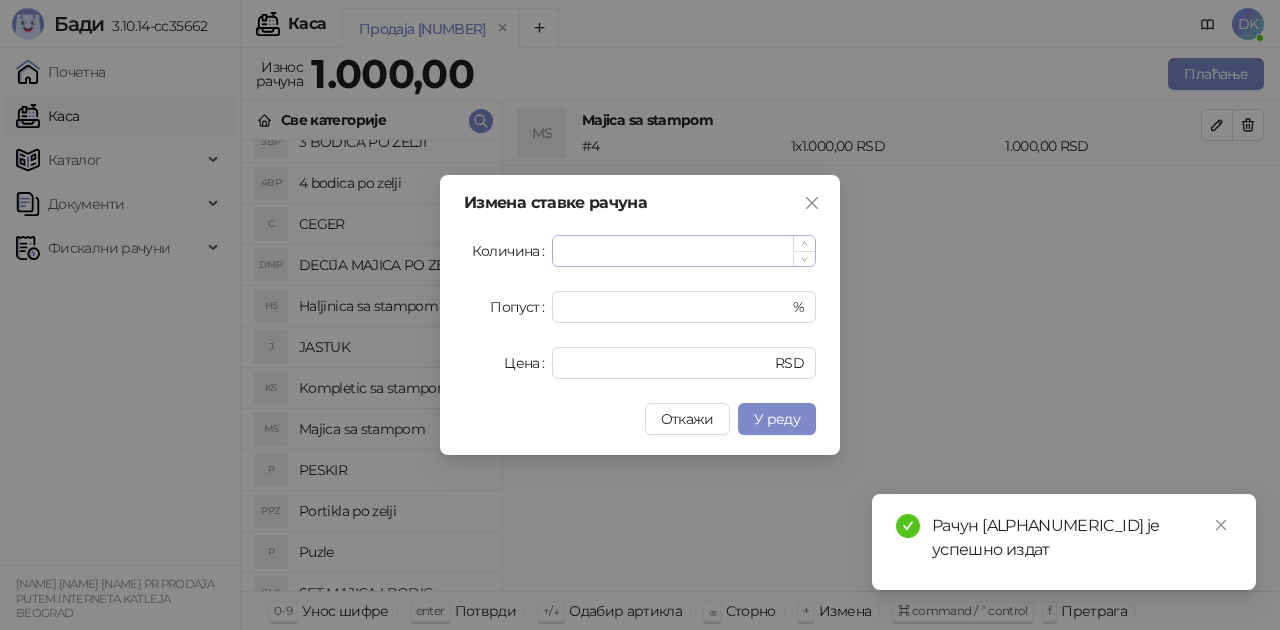 type on "*" 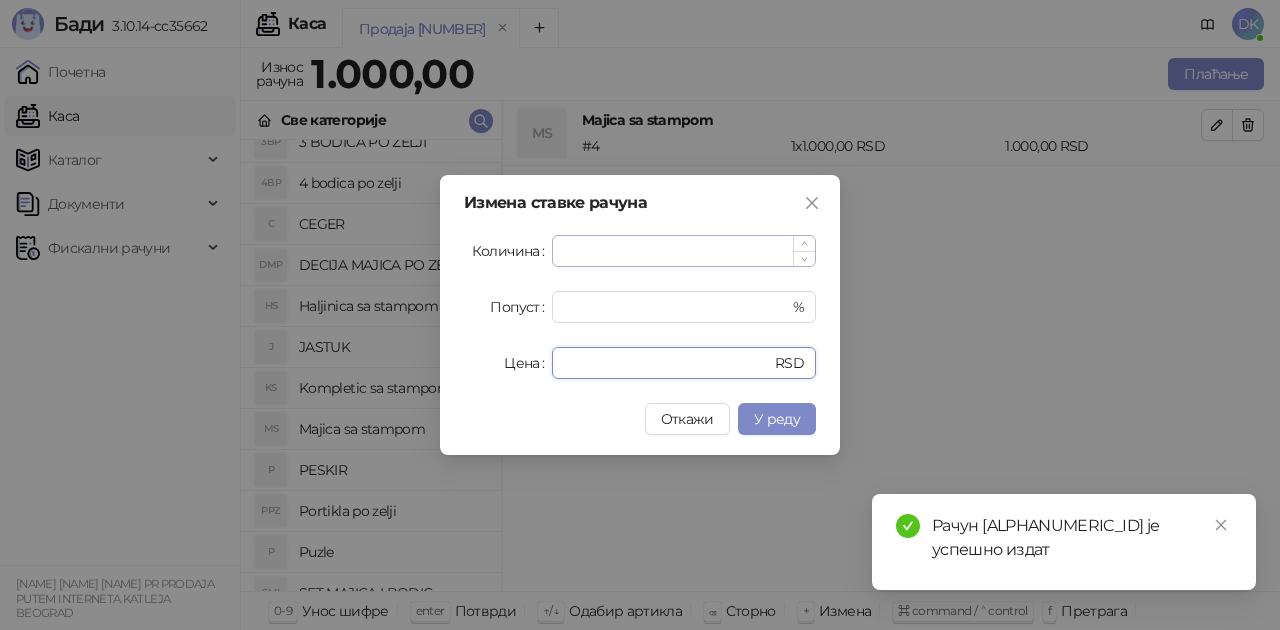 type on "***" 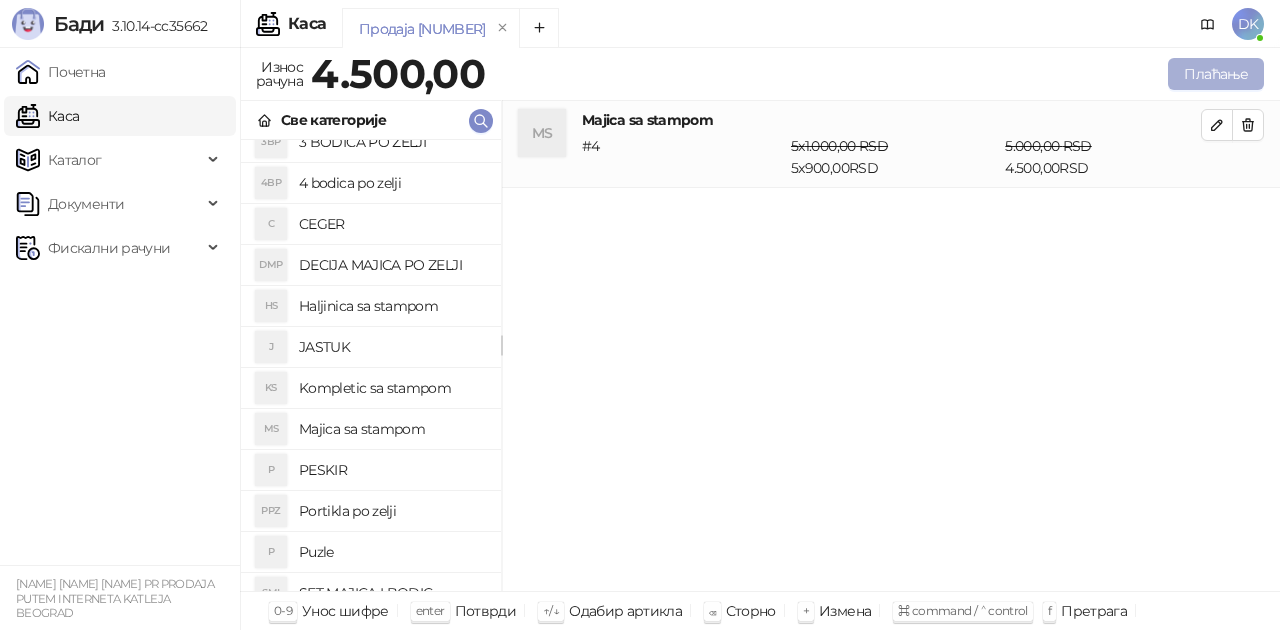 click on "Плаћање" at bounding box center [1216, 74] 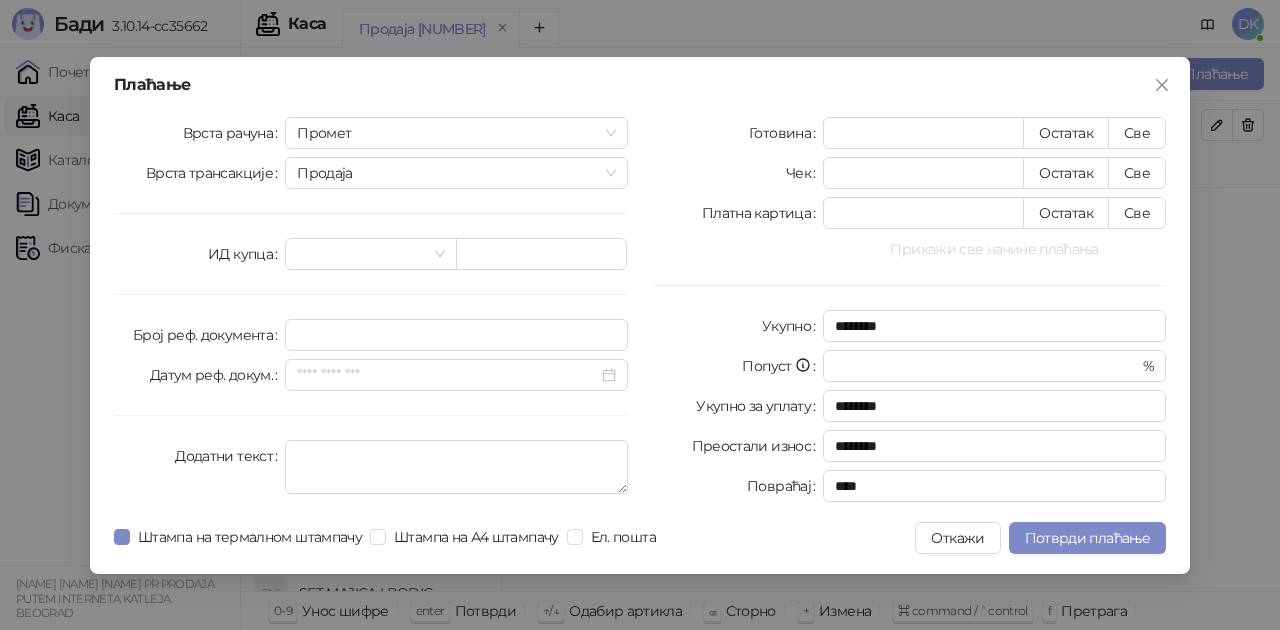 click on "Прикажи све начине плаћања" at bounding box center (994, 249) 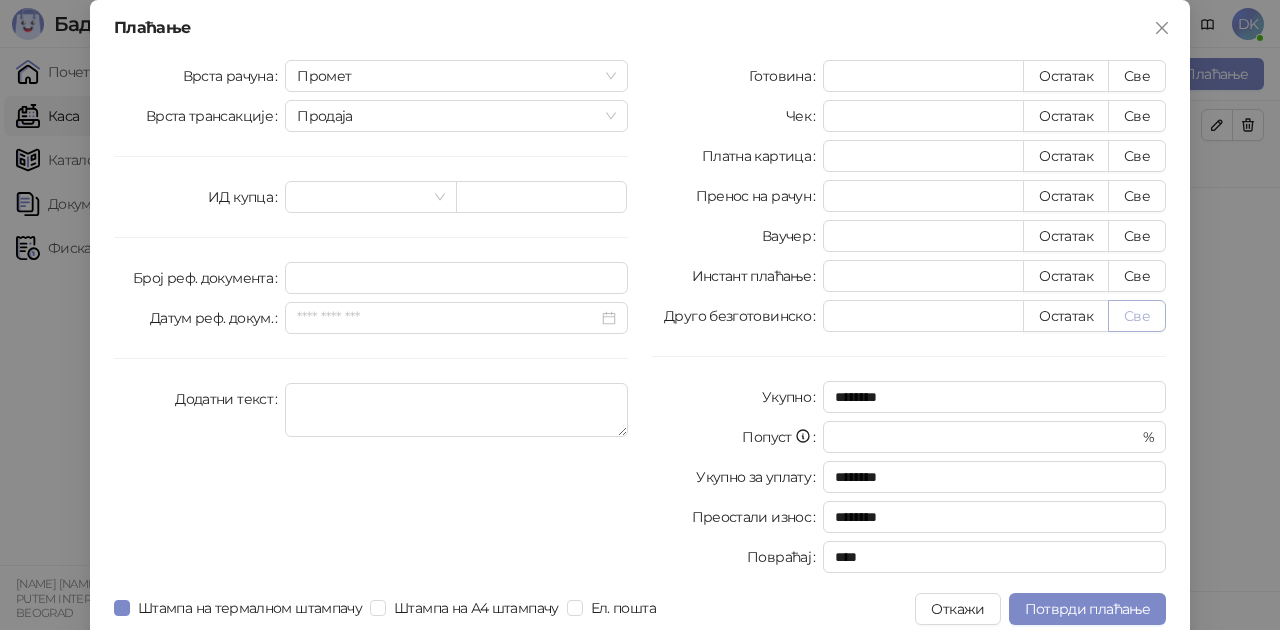 click on "Све" at bounding box center [1137, 316] 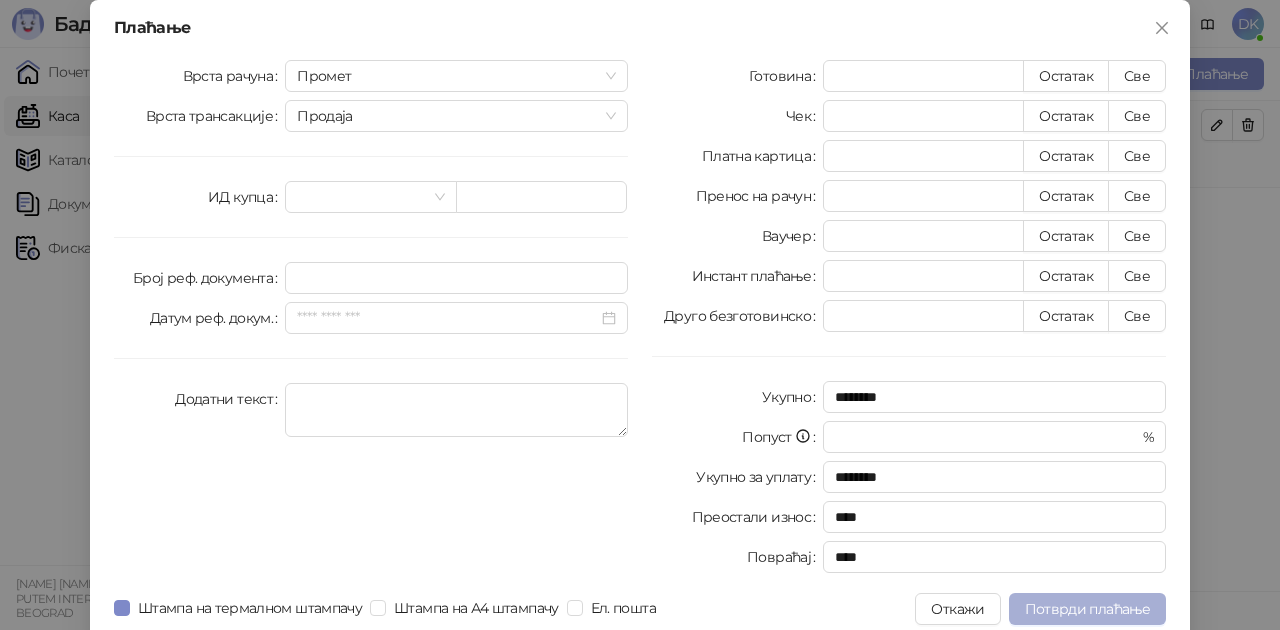 click on "Потврди плаћање" at bounding box center (1087, 609) 